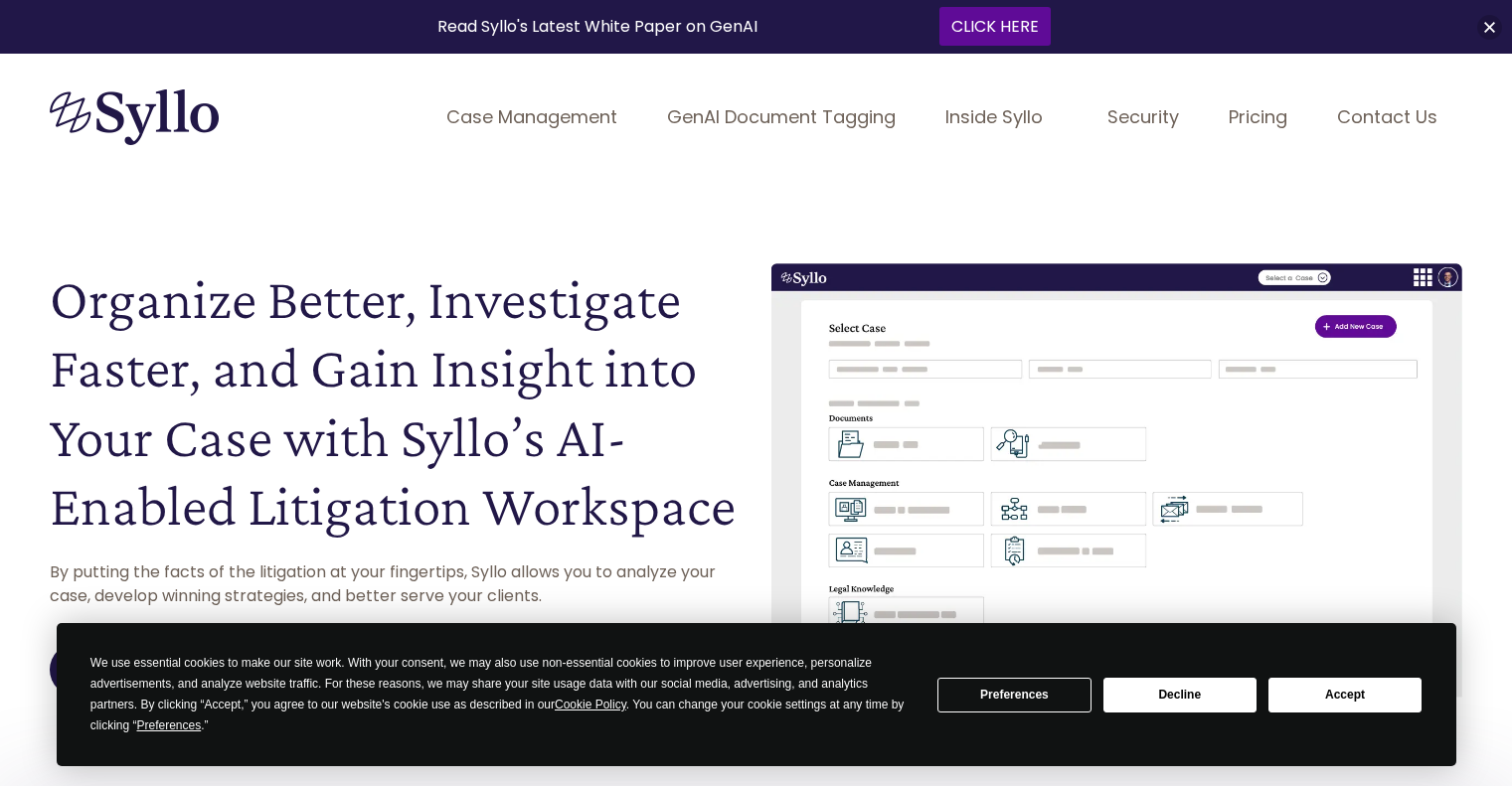 scroll, scrollTop: 0, scrollLeft: 0, axis: both 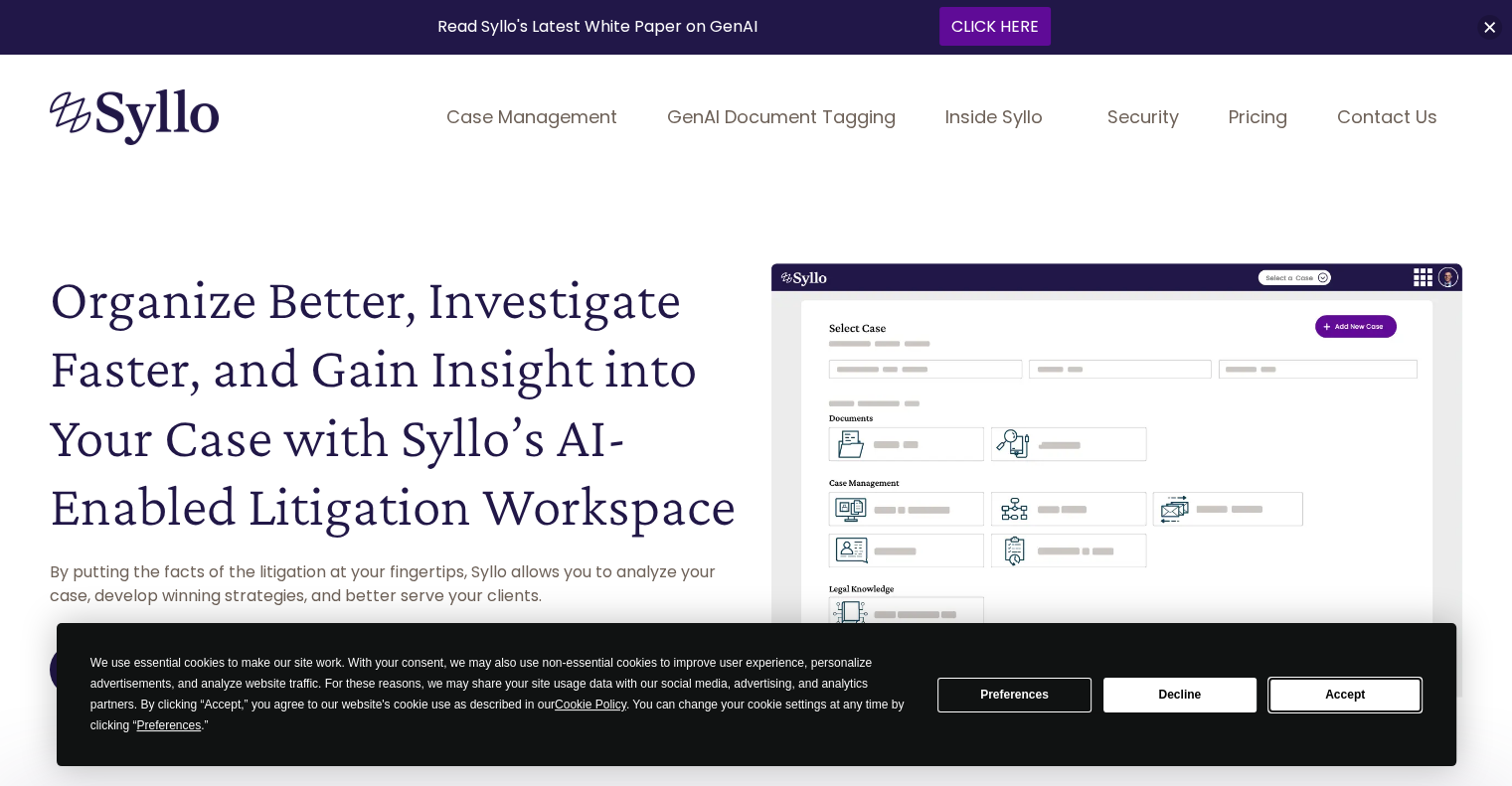click on "Accept" at bounding box center (1345, 695) 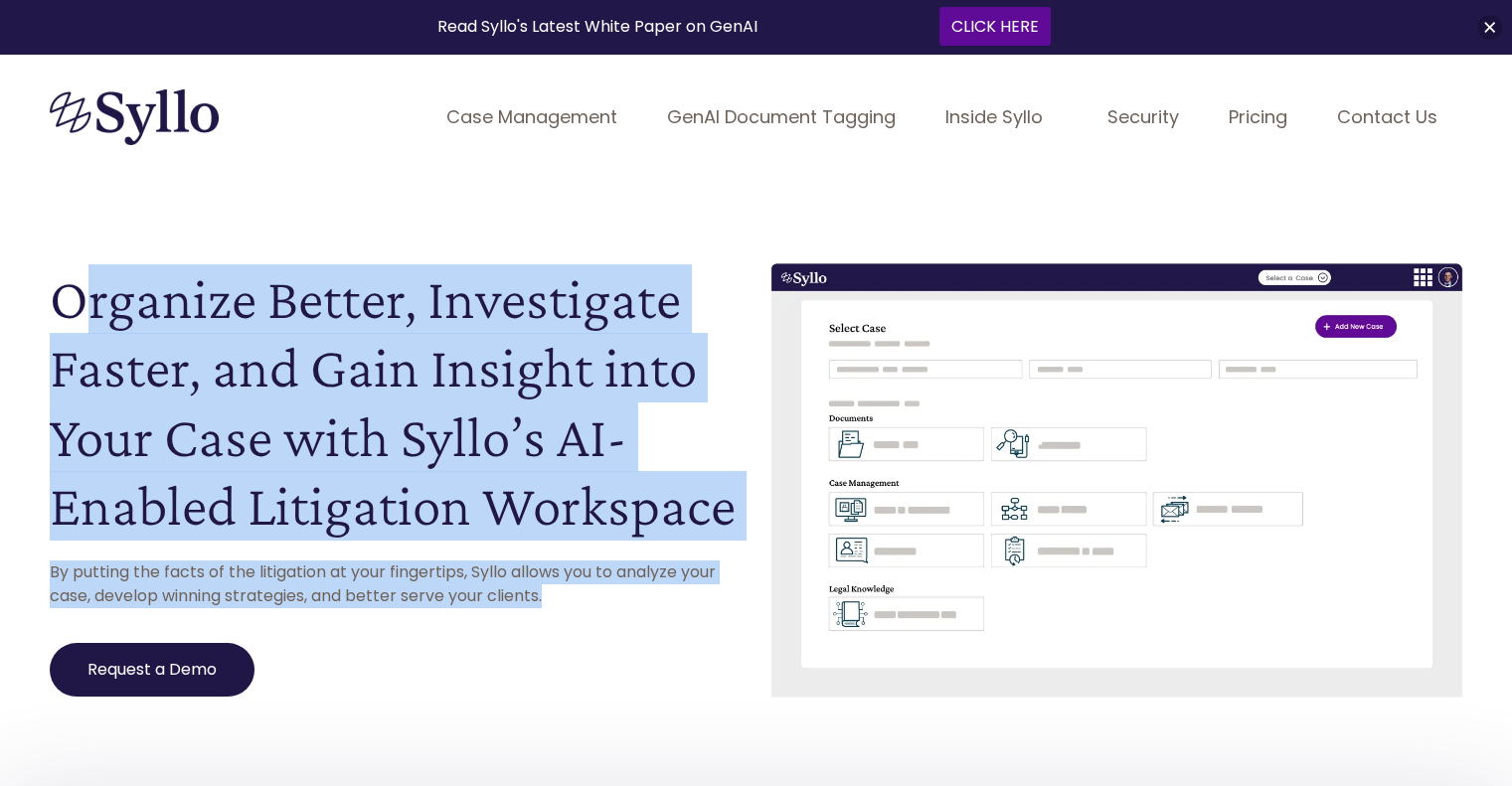 drag, startPoint x: 69, startPoint y: 286, endPoint x: 665, endPoint y: 600, distance: 673.6557 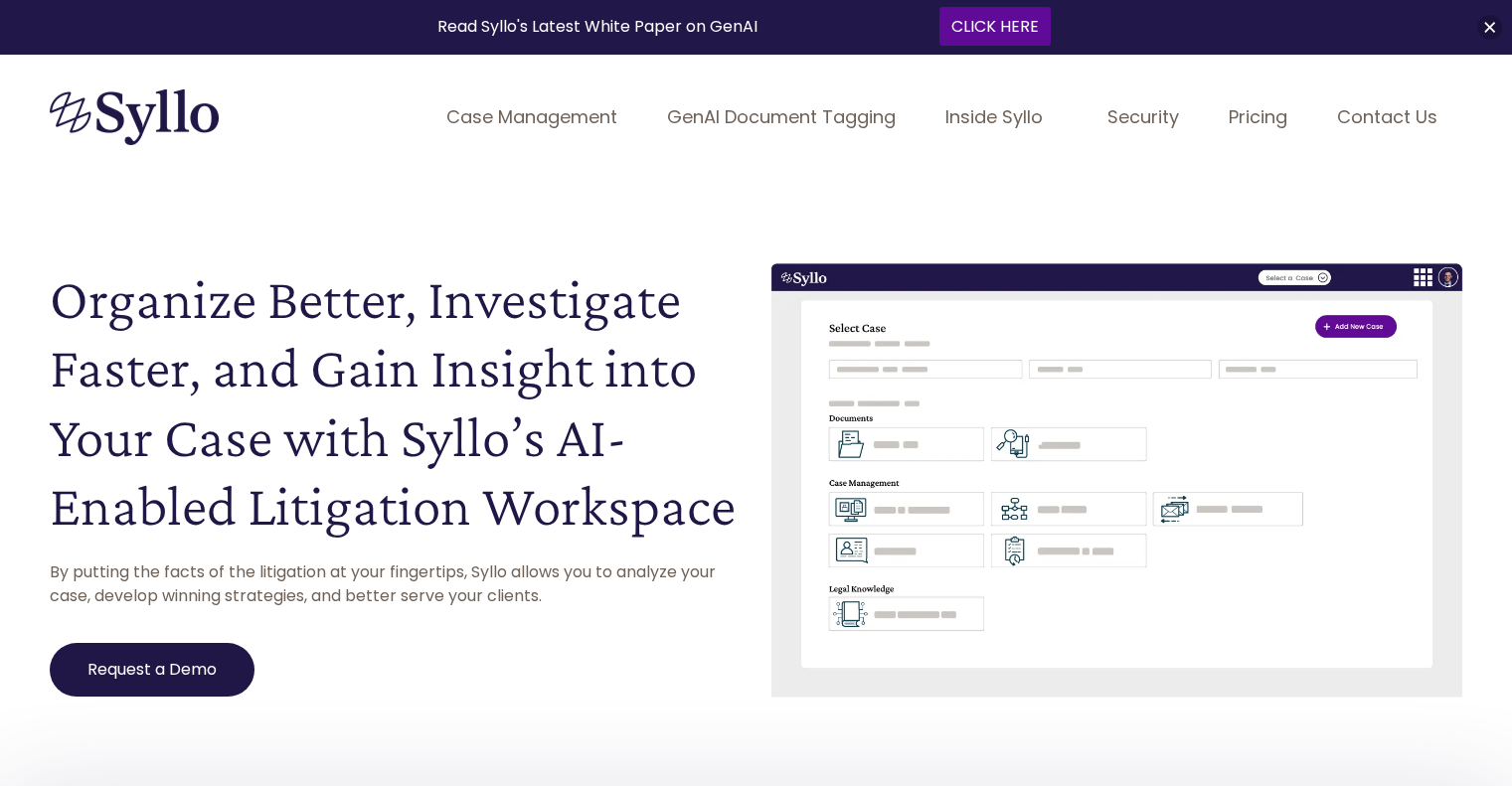 click on "By putting the facts of the litigation at your fingertips, Syllo allows you to analyze your case, develop winning strategies, and better serve your clients." at bounding box center (396, 584) 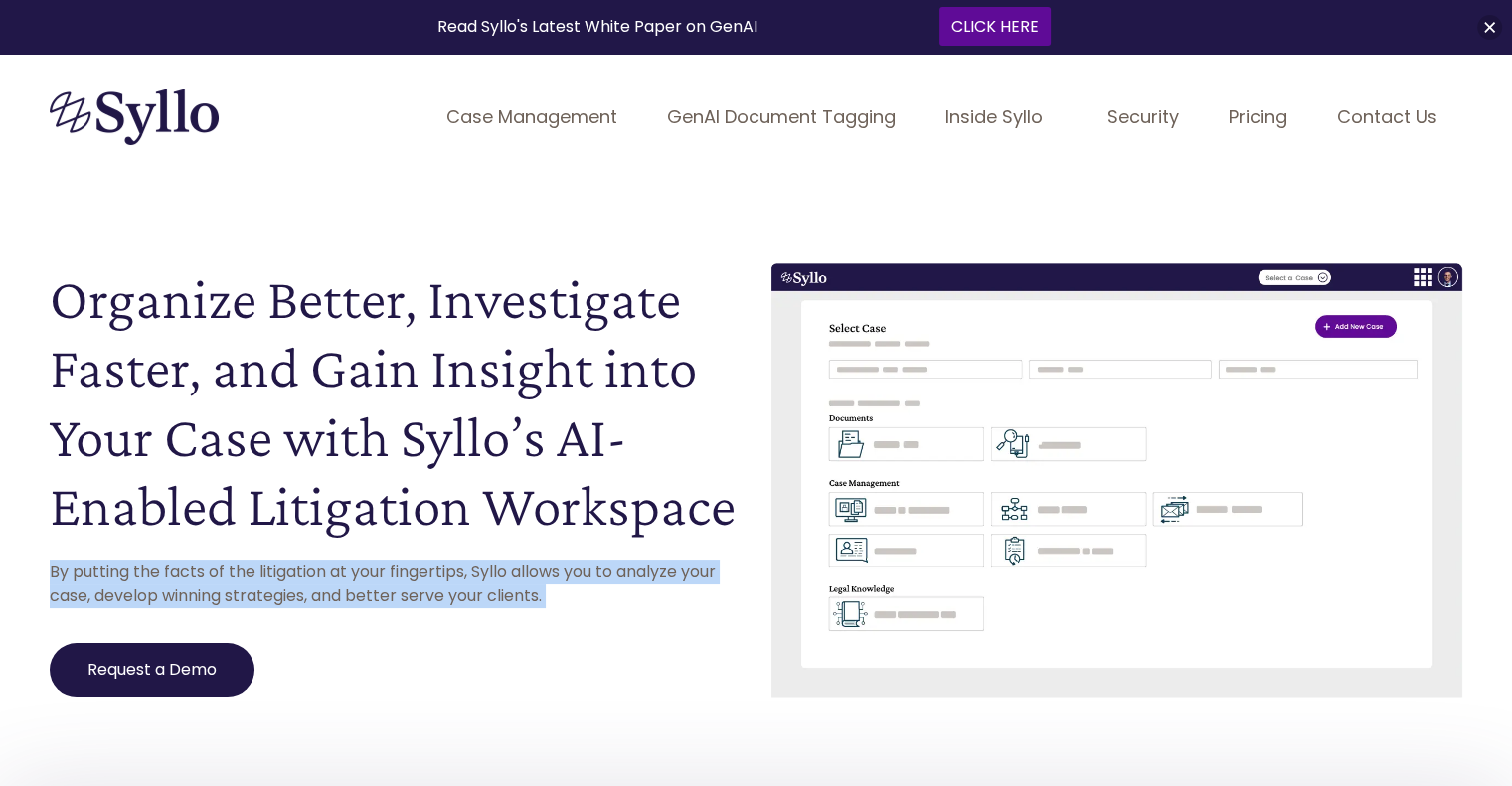 click on "By putting the facts of the litigation at your fingertips, Syllo allows you to analyze your case, develop winning strategies, and better serve your clients." at bounding box center [396, 584] 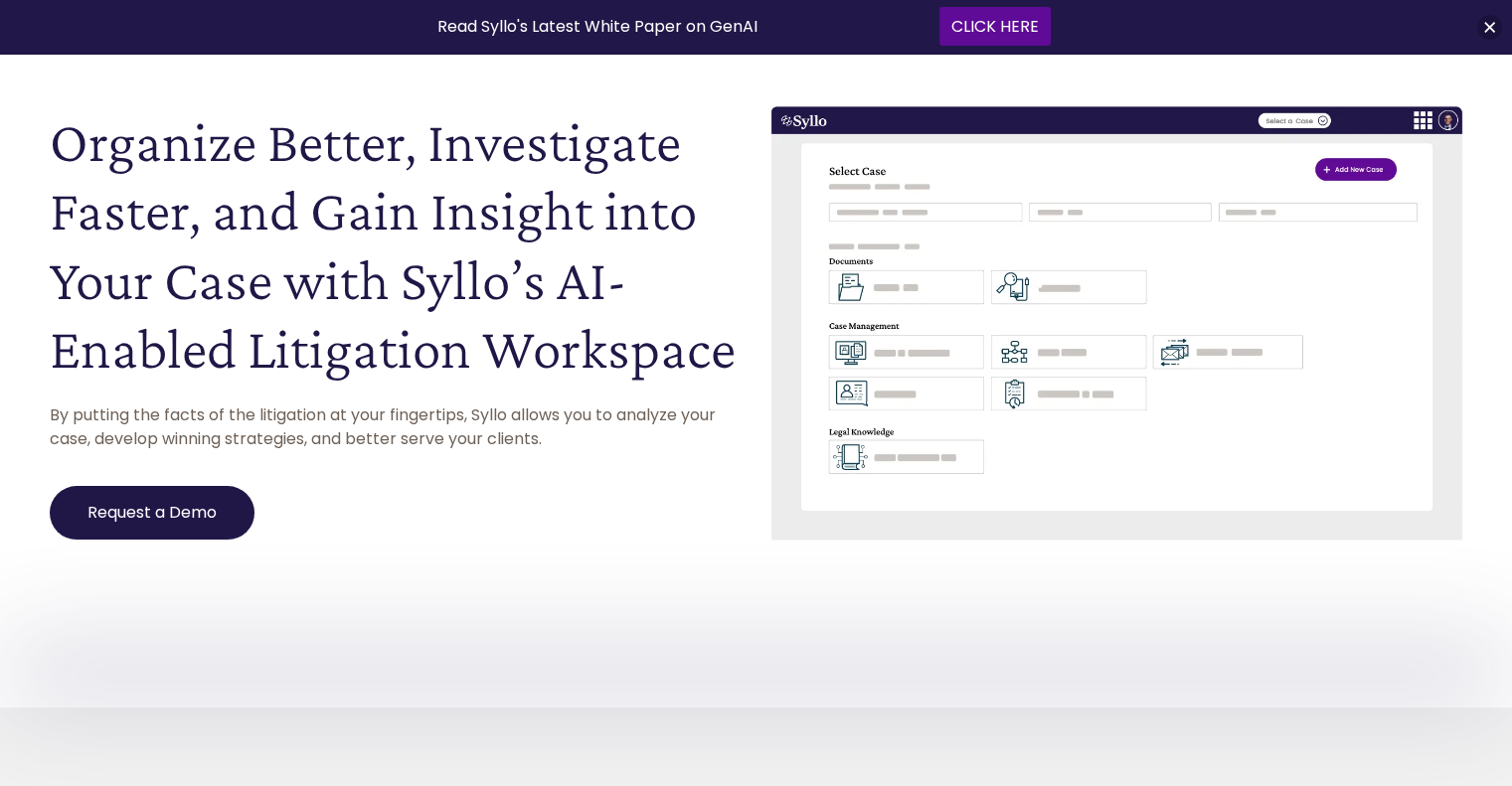 scroll, scrollTop: 158, scrollLeft: 0, axis: vertical 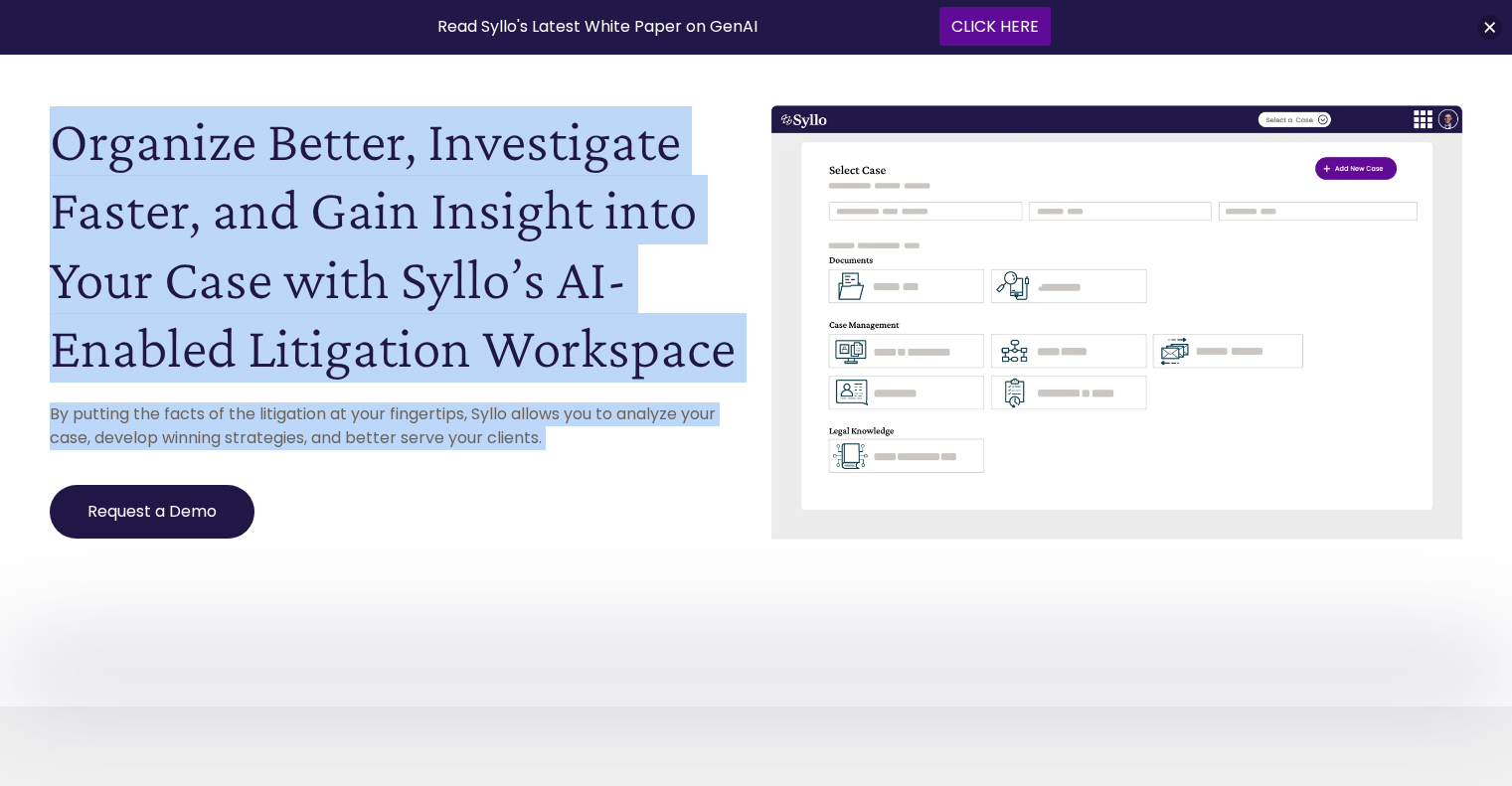 drag, startPoint x: 665, startPoint y: 600, endPoint x: 56, endPoint y: 139, distance: 763.8076 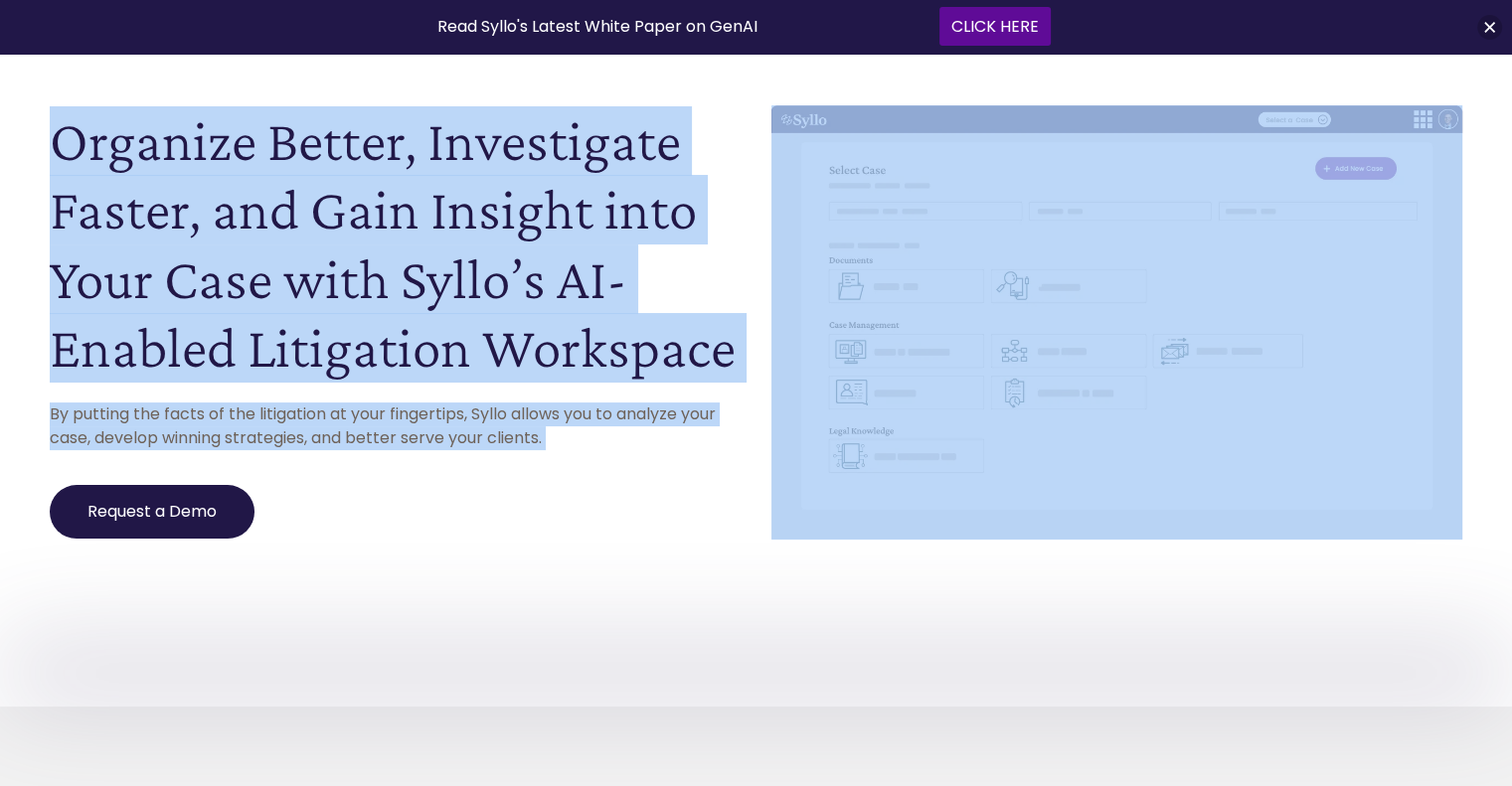 drag, startPoint x: 55, startPoint y: 139, endPoint x: 797, endPoint y: 643, distance: 896.9838 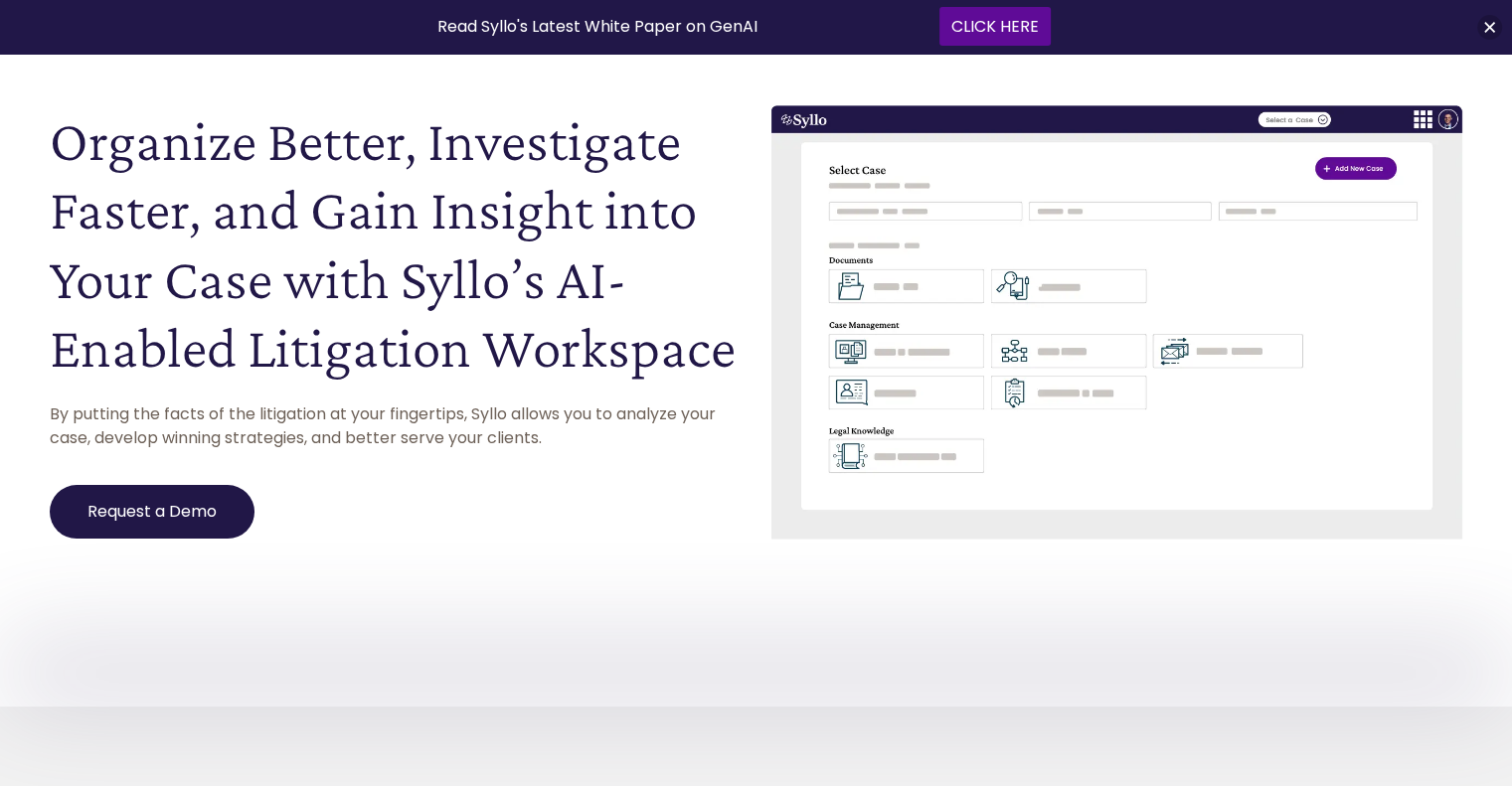 drag, startPoint x: 797, startPoint y: 643, endPoint x: 1252, endPoint y: 653, distance: 455.1099 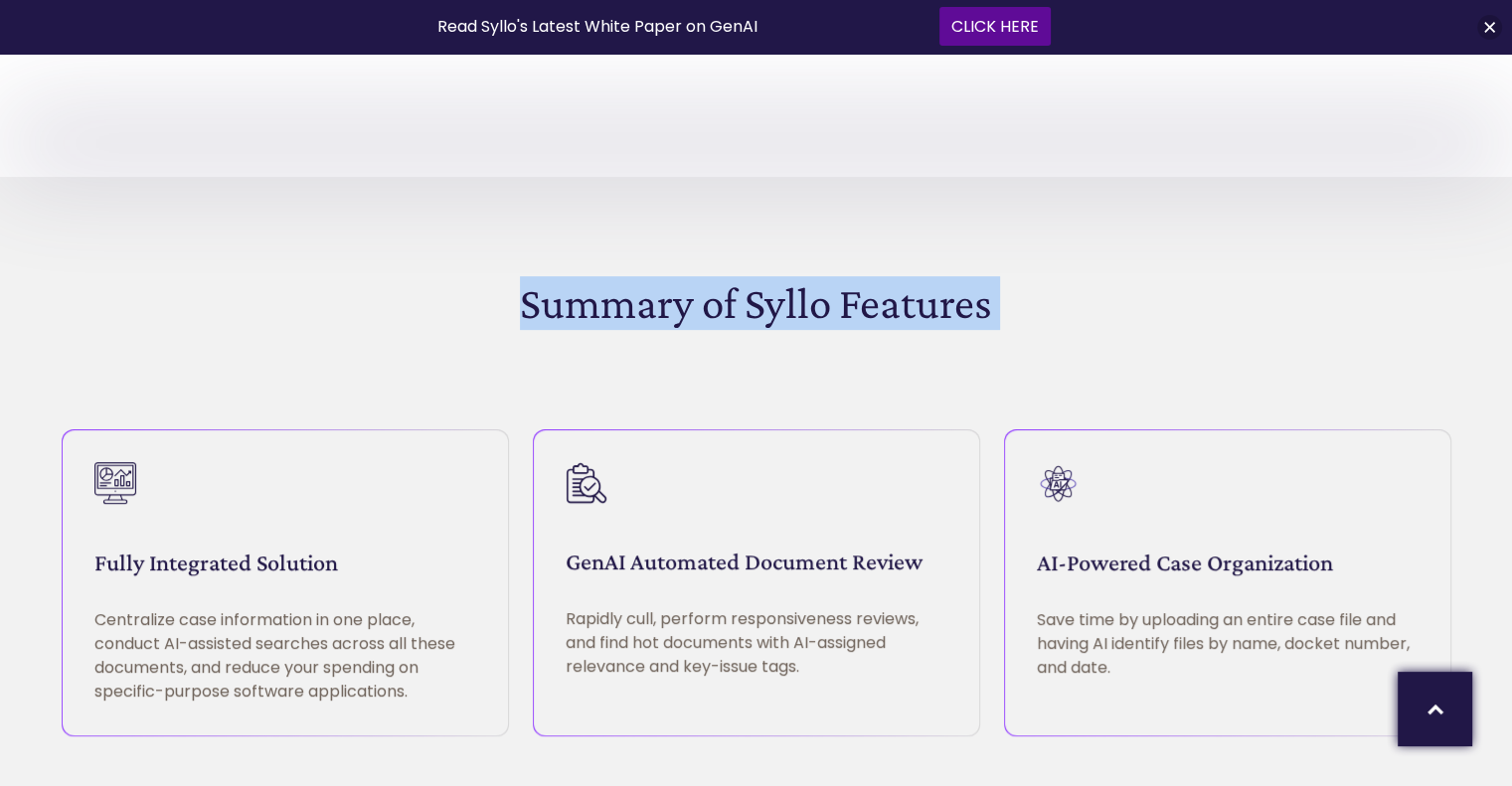 scroll, scrollTop: 1013, scrollLeft: 0, axis: vertical 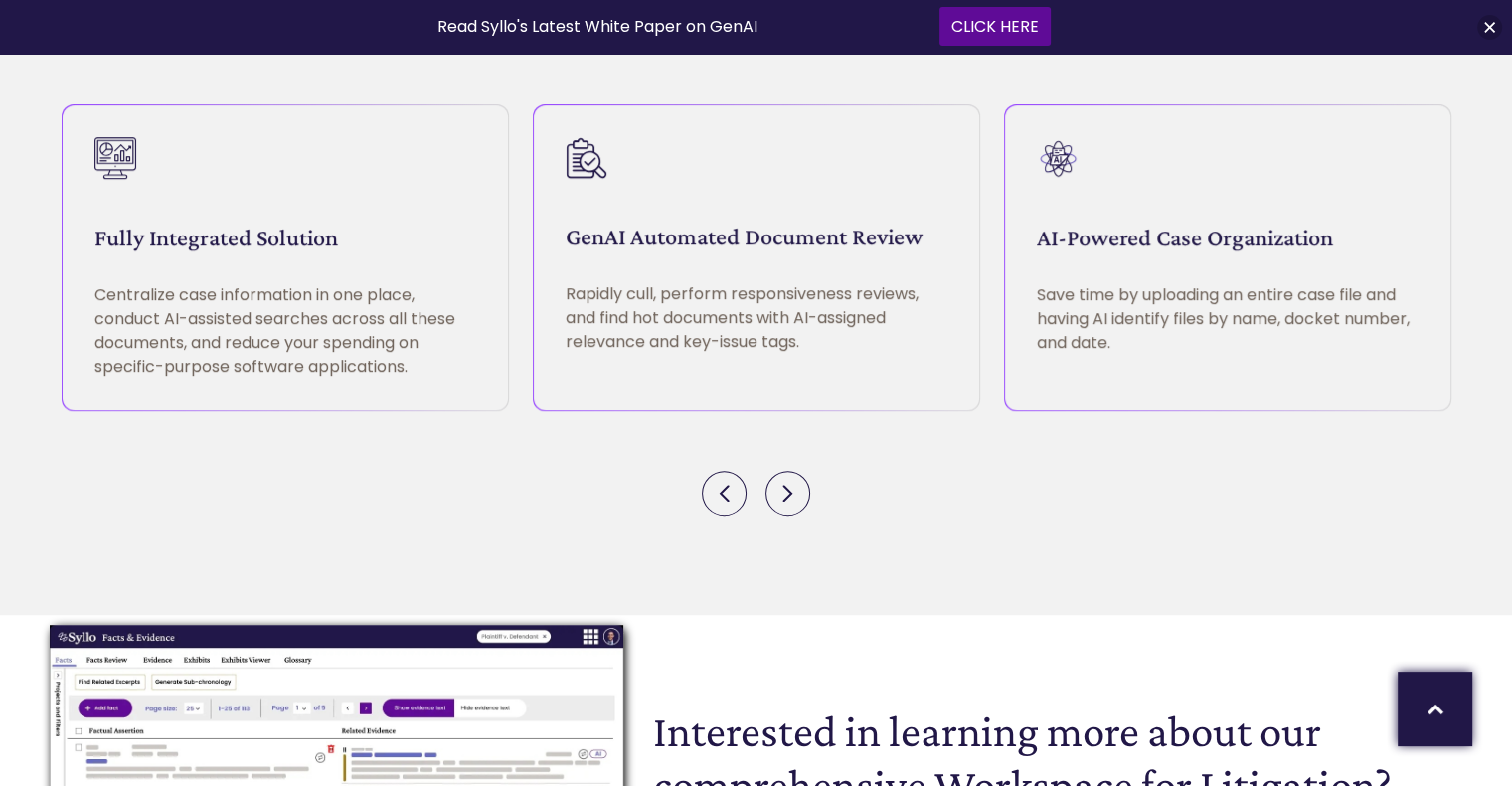 drag, startPoint x: 147, startPoint y: 150, endPoint x: 904, endPoint y: 541, distance: 852.015 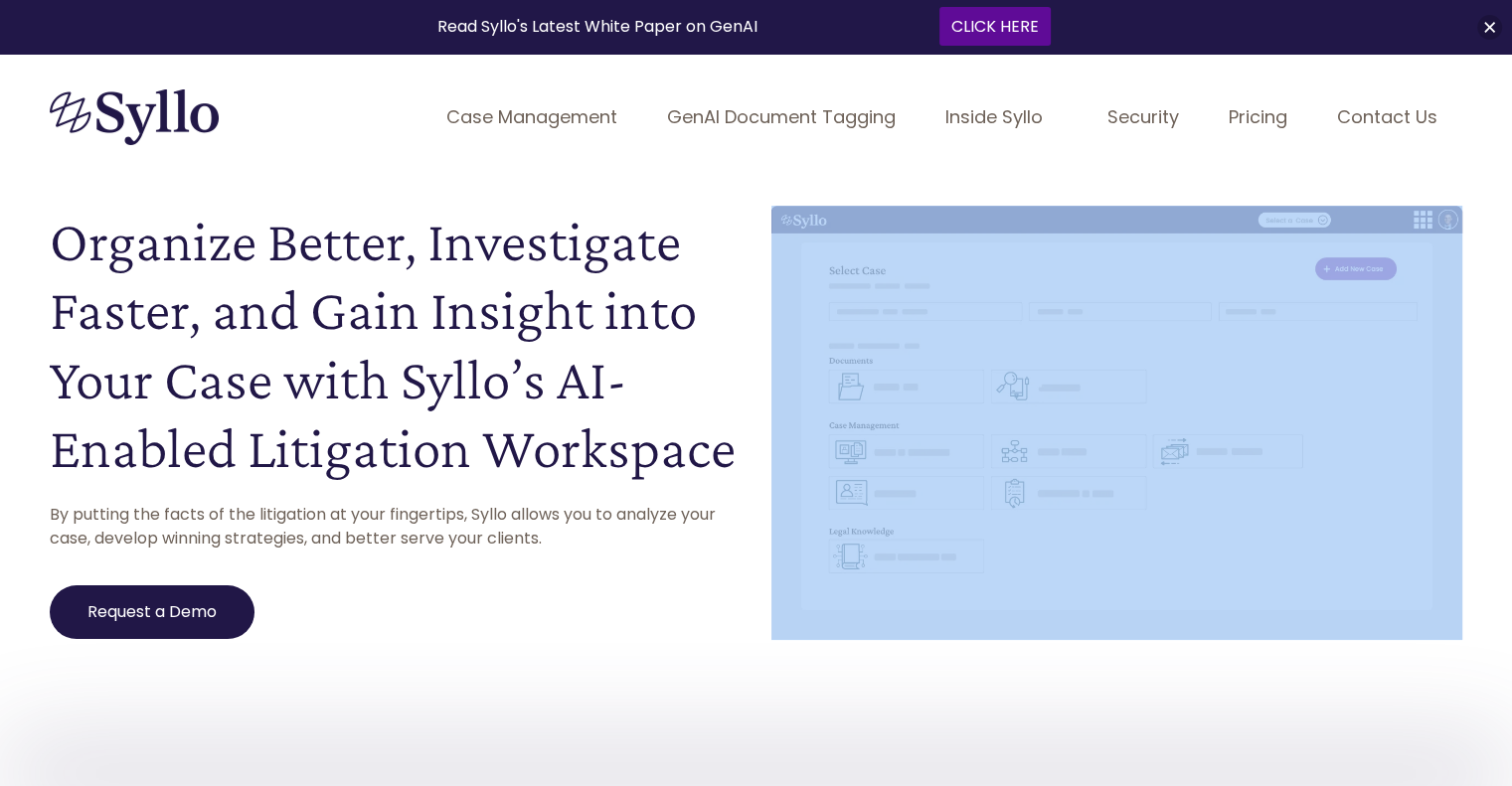 scroll, scrollTop: 0, scrollLeft: 0, axis: both 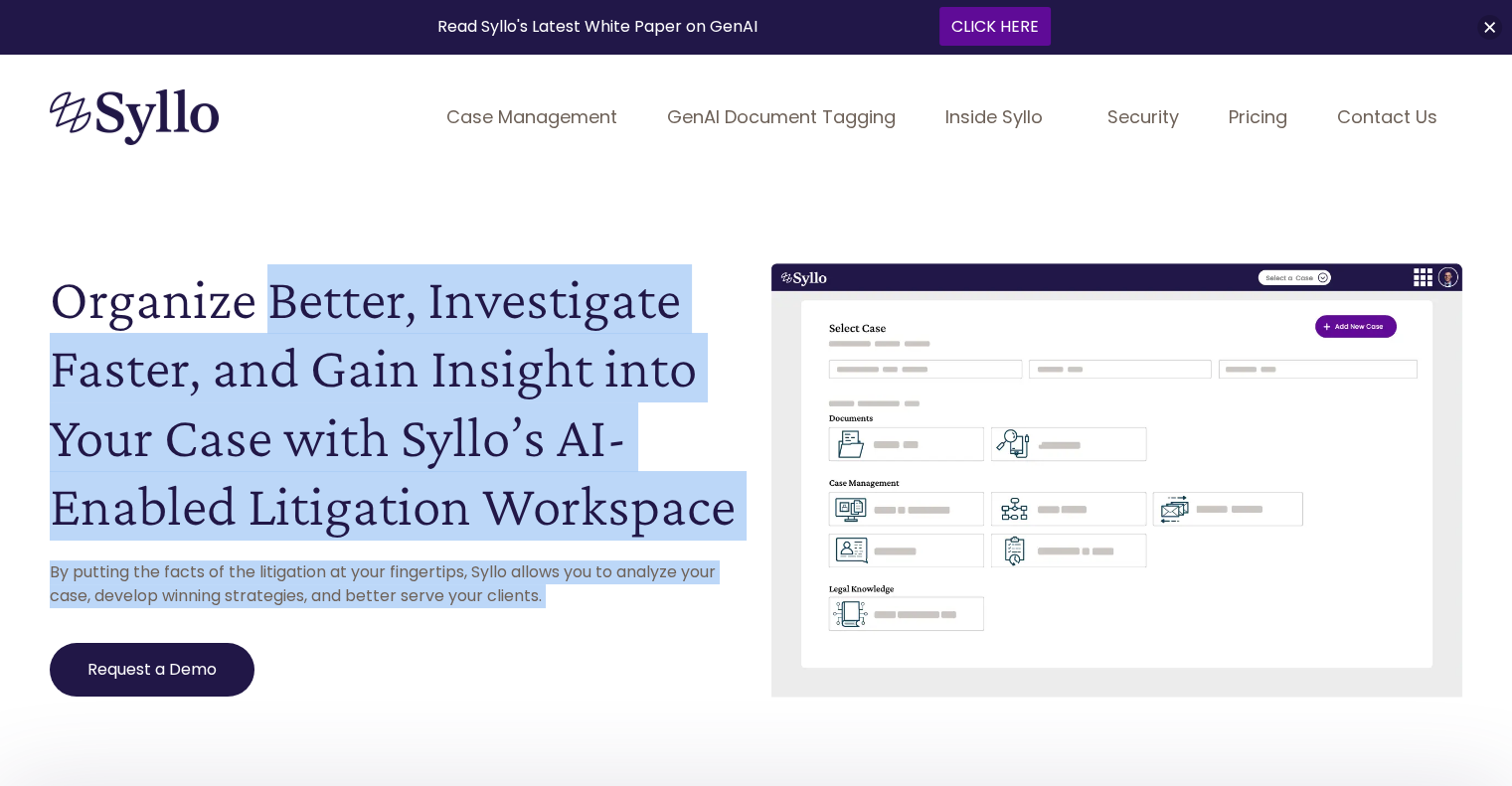 drag, startPoint x: 591, startPoint y: 568, endPoint x: 262, endPoint y: 289, distance: 431.3722 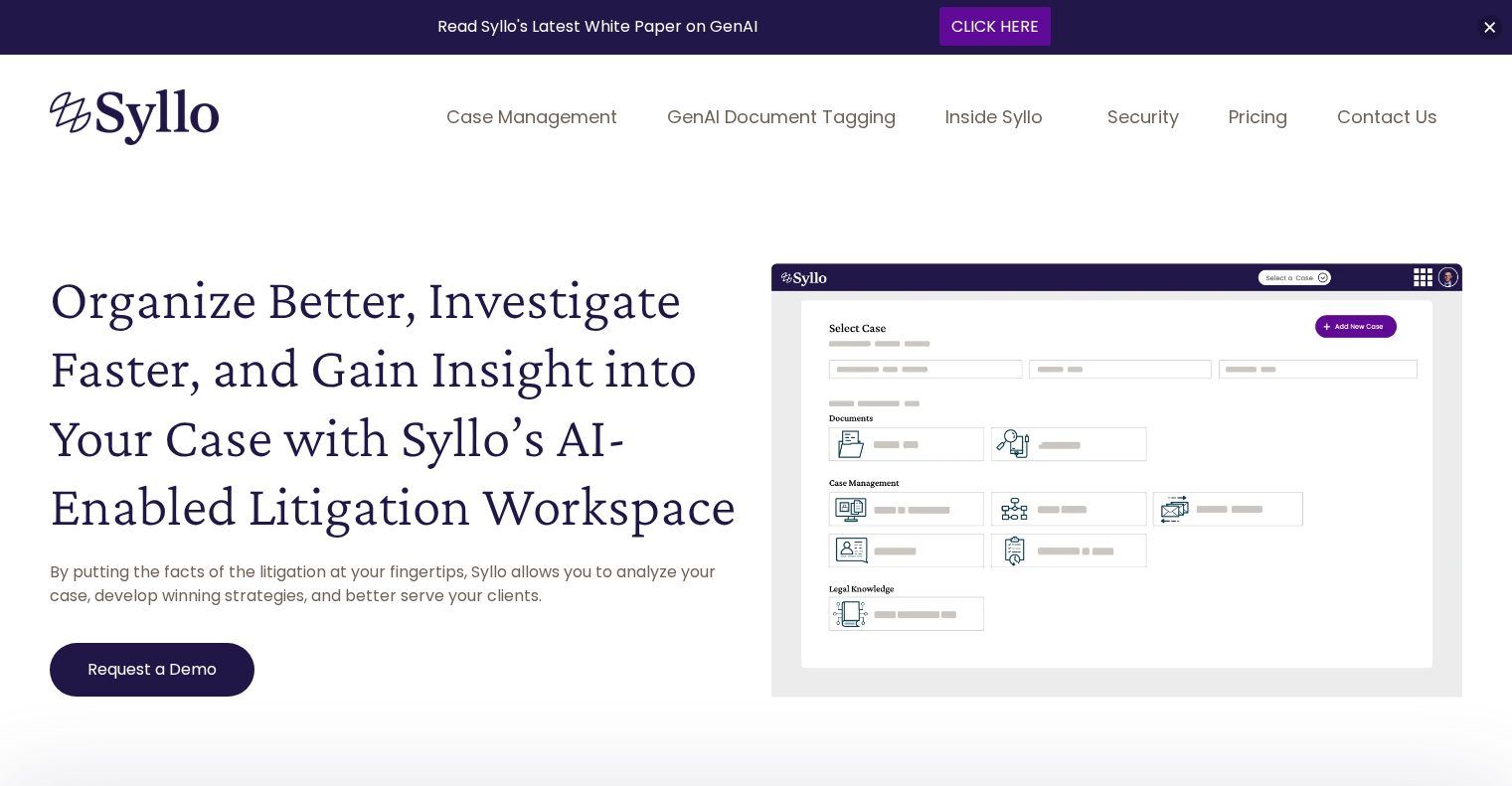 click on "Organize Better, Investigate Faster, and Gain Insight into Your Case  with Syllo’s AI-Enabled Litigation Workspace" at bounding box center (396, 402) 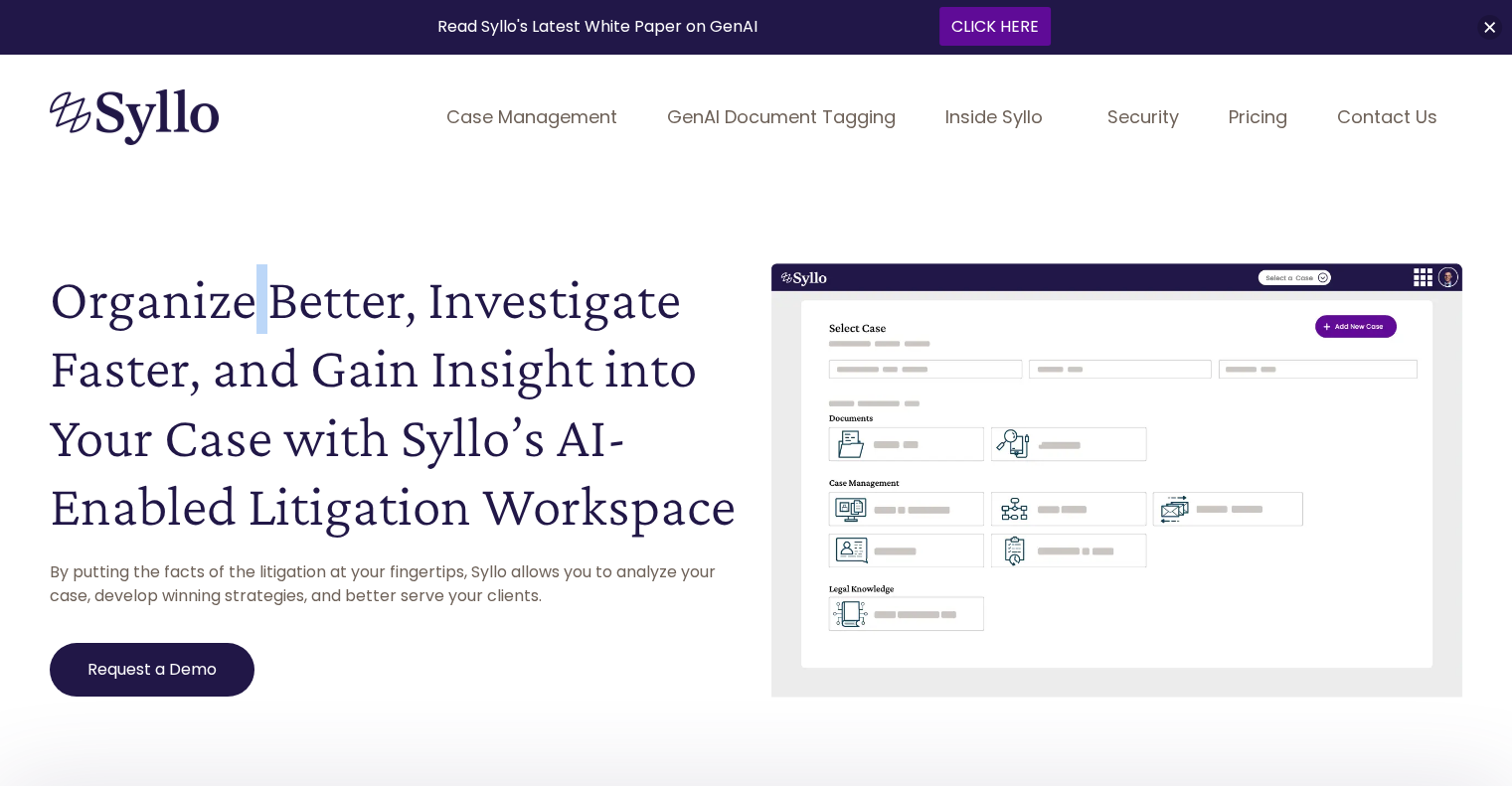 click on "Organize Better, Investigate Faster, and Gain Insight into Your Case  with Syllo’s AI-Enabled Litigation Workspace" at bounding box center (396, 402) 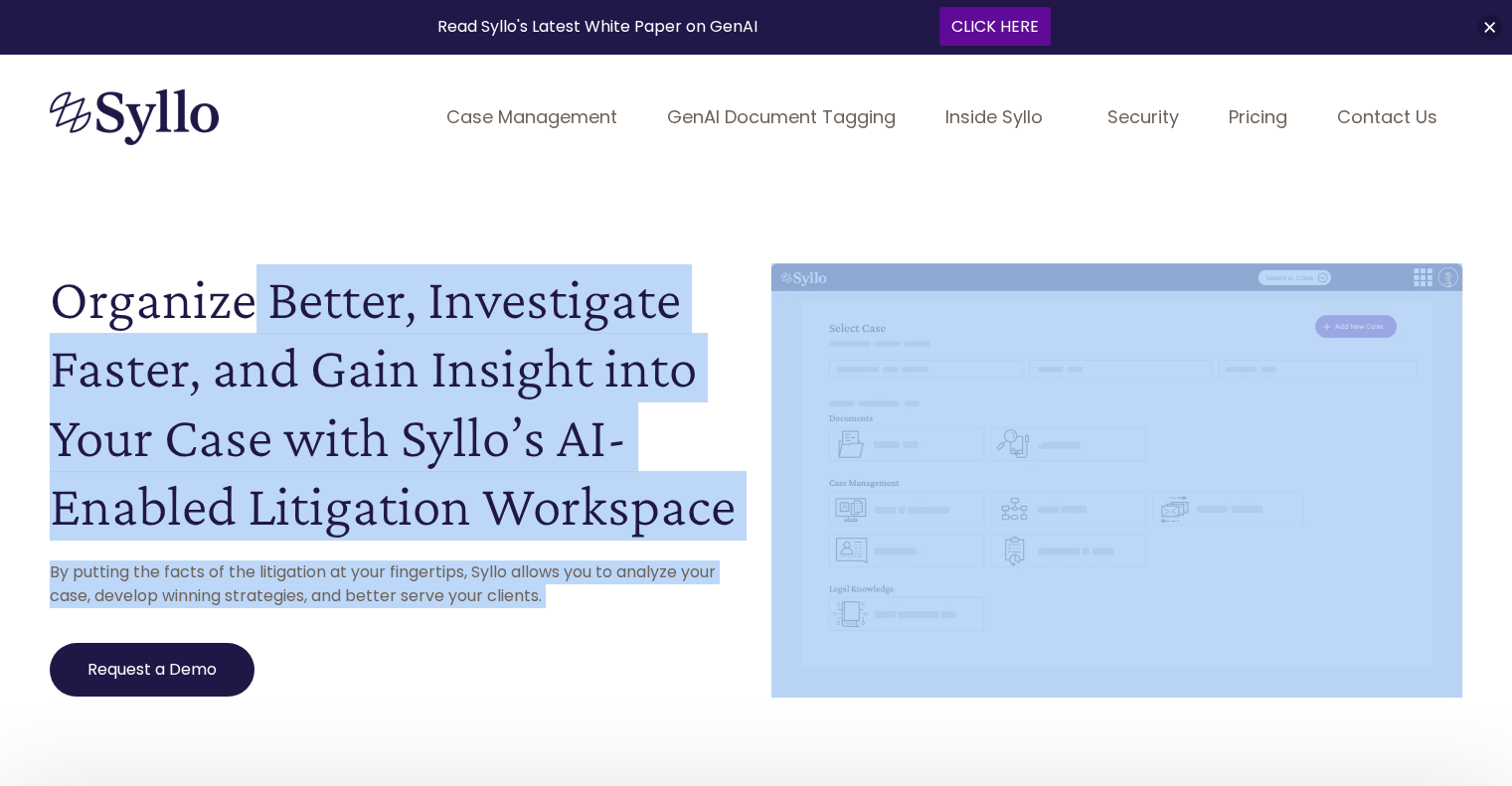 drag, startPoint x: 250, startPoint y: 285, endPoint x: 1185, endPoint y: 746, distance: 1042.4711 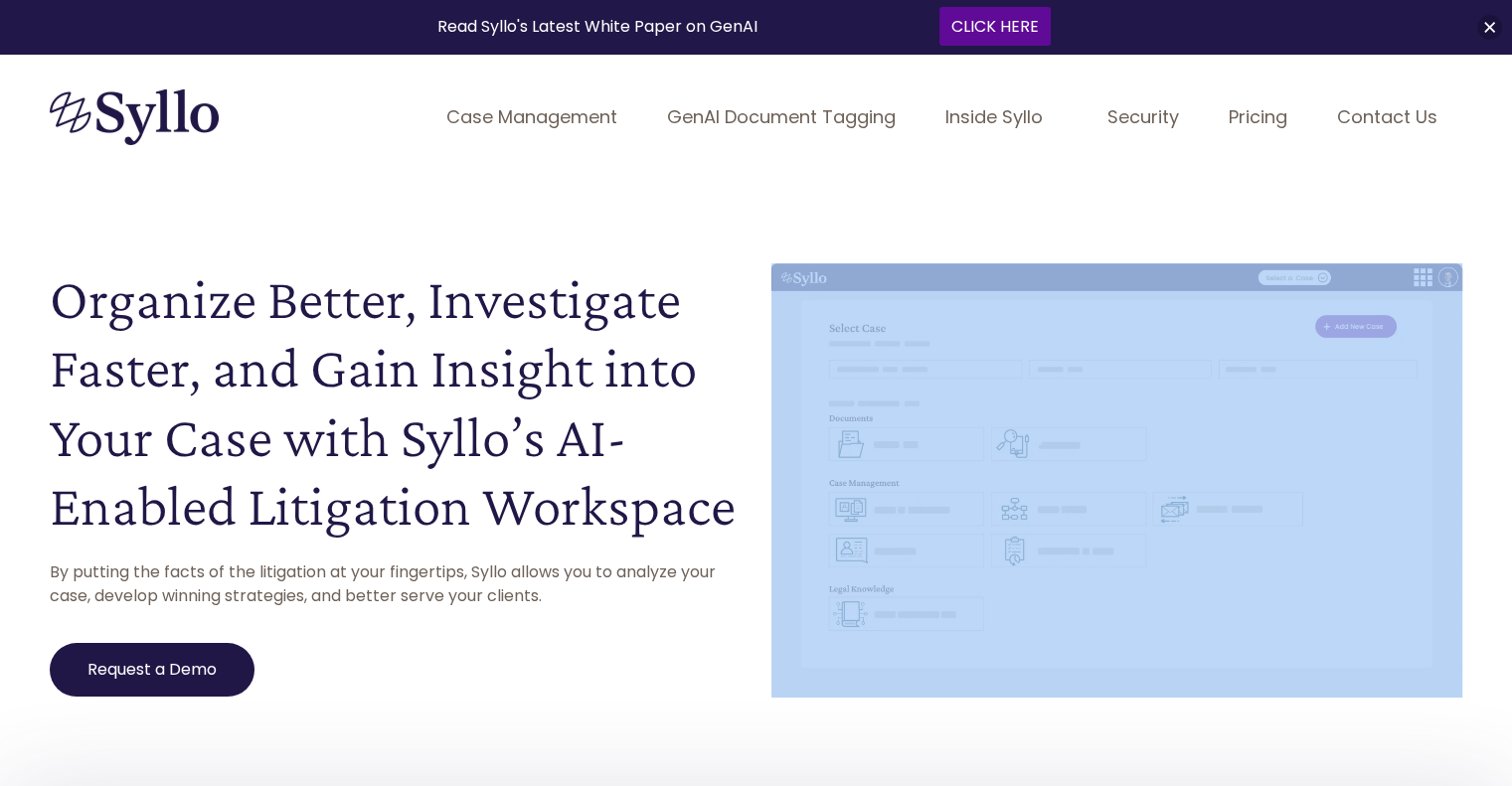 click on "Organize Better, Investigate Faster, and Gain Insight into Your Case  with Syllo’s AI-Enabled Litigation Workspace
By putting the facts of the litigation at your fingertips, Syllo allows you to analyze your case, develop winning strategies, and better serve your clients.
Request a Demo" at bounding box center [756, 425] 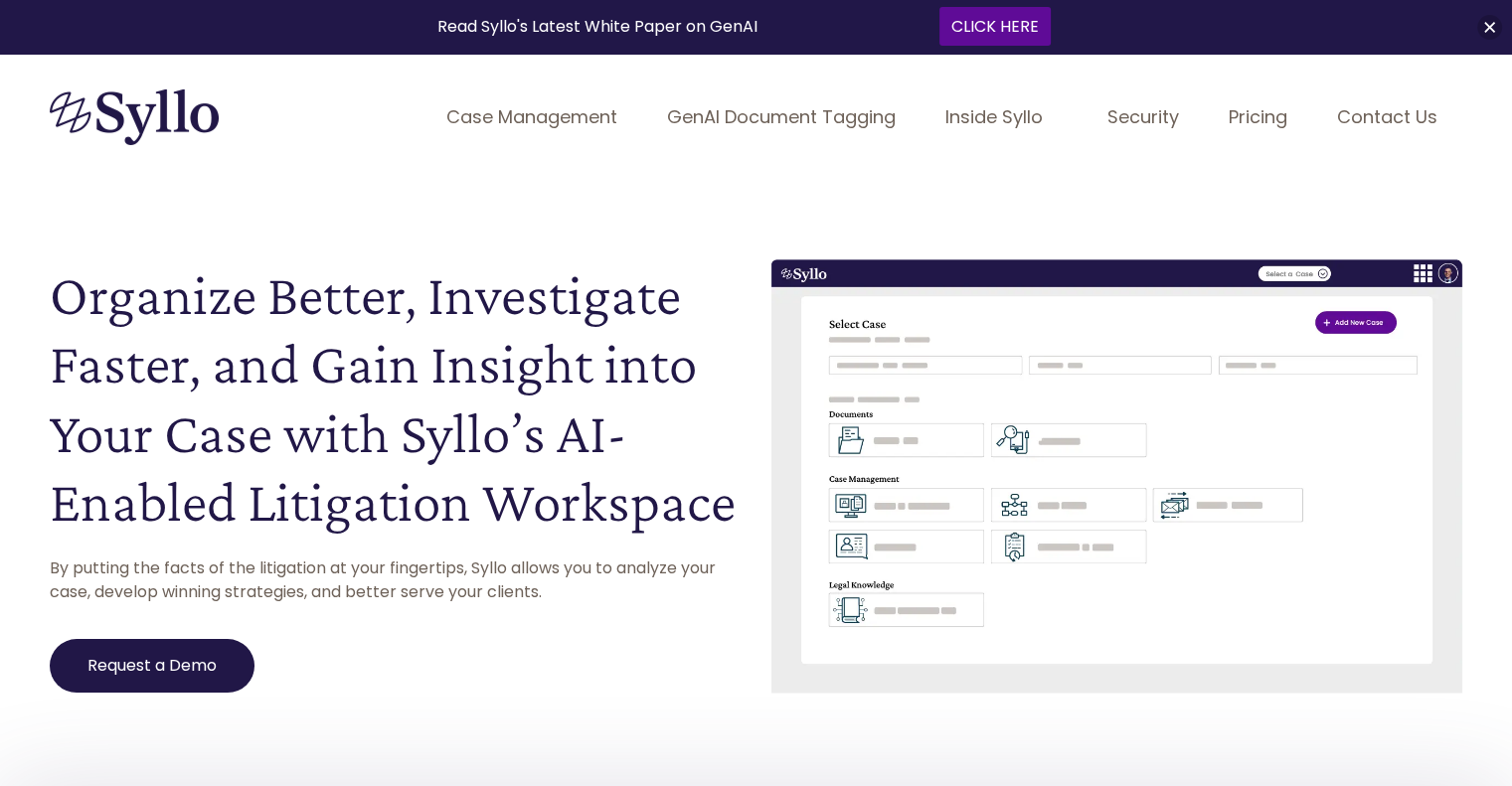 scroll, scrollTop: 0, scrollLeft: 0, axis: both 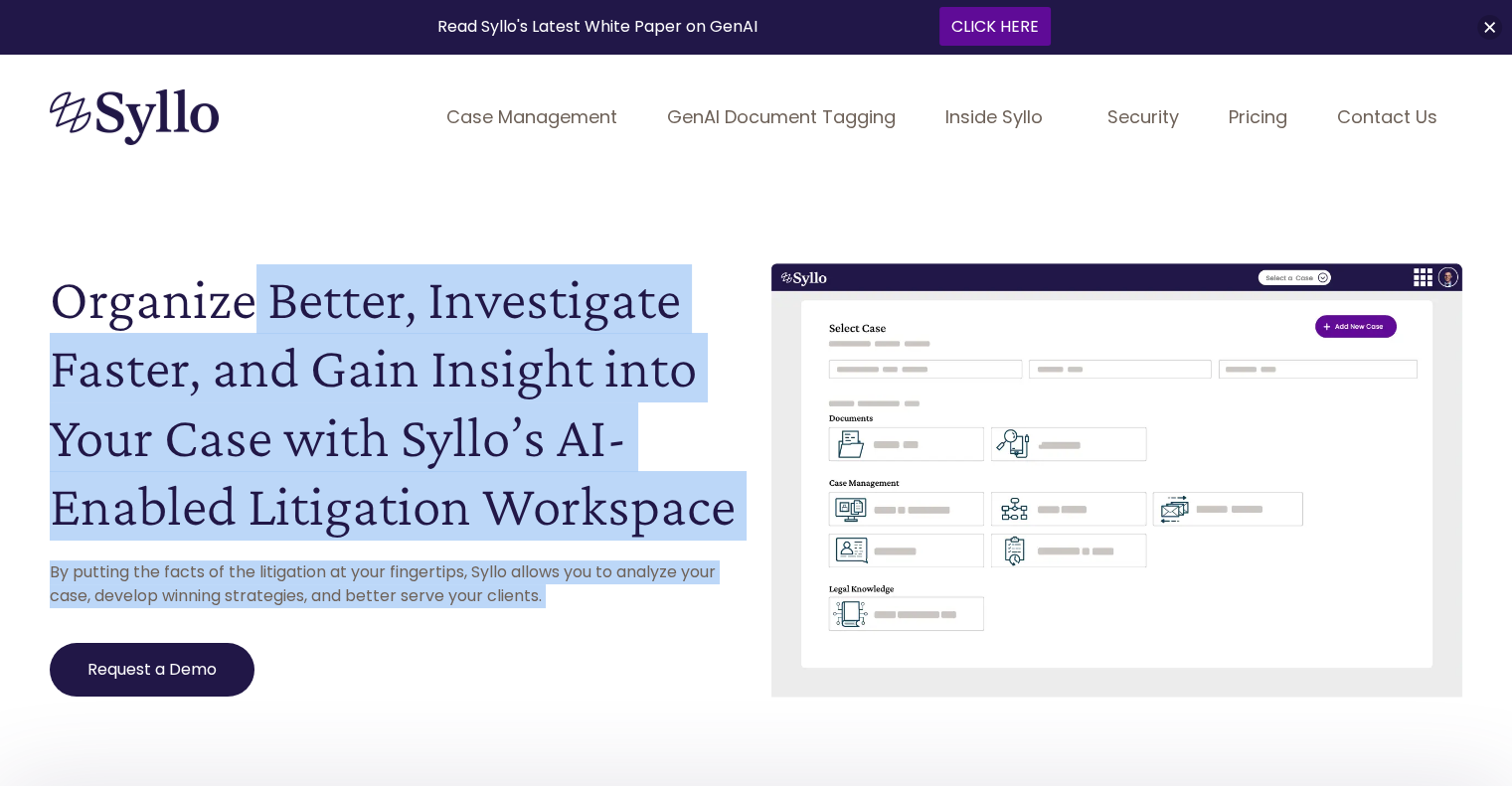 drag, startPoint x: 249, startPoint y: 298, endPoint x: 697, endPoint y: 666, distance: 579.7655 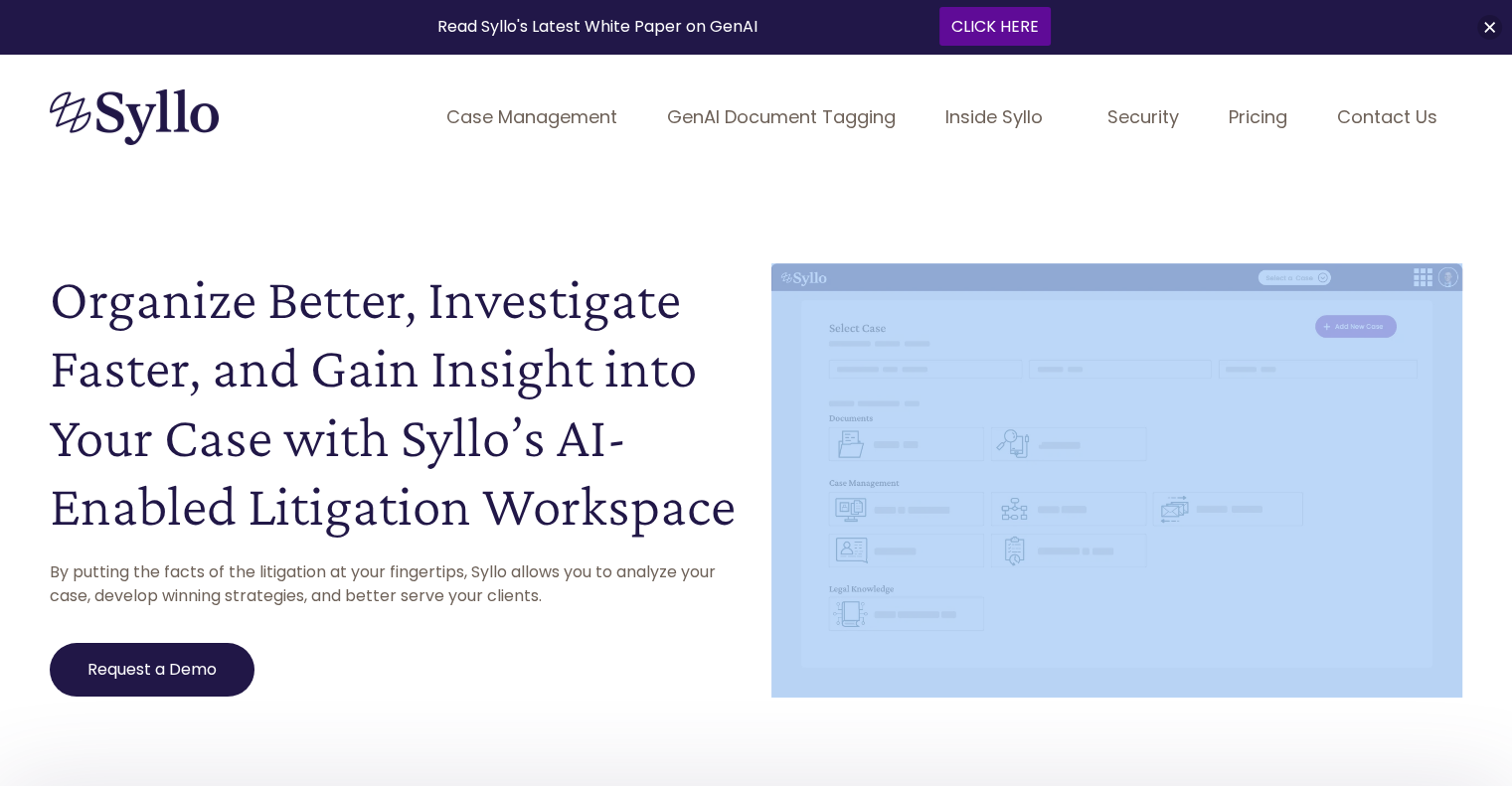click on "Request a Demo" at bounding box center (396, 670) 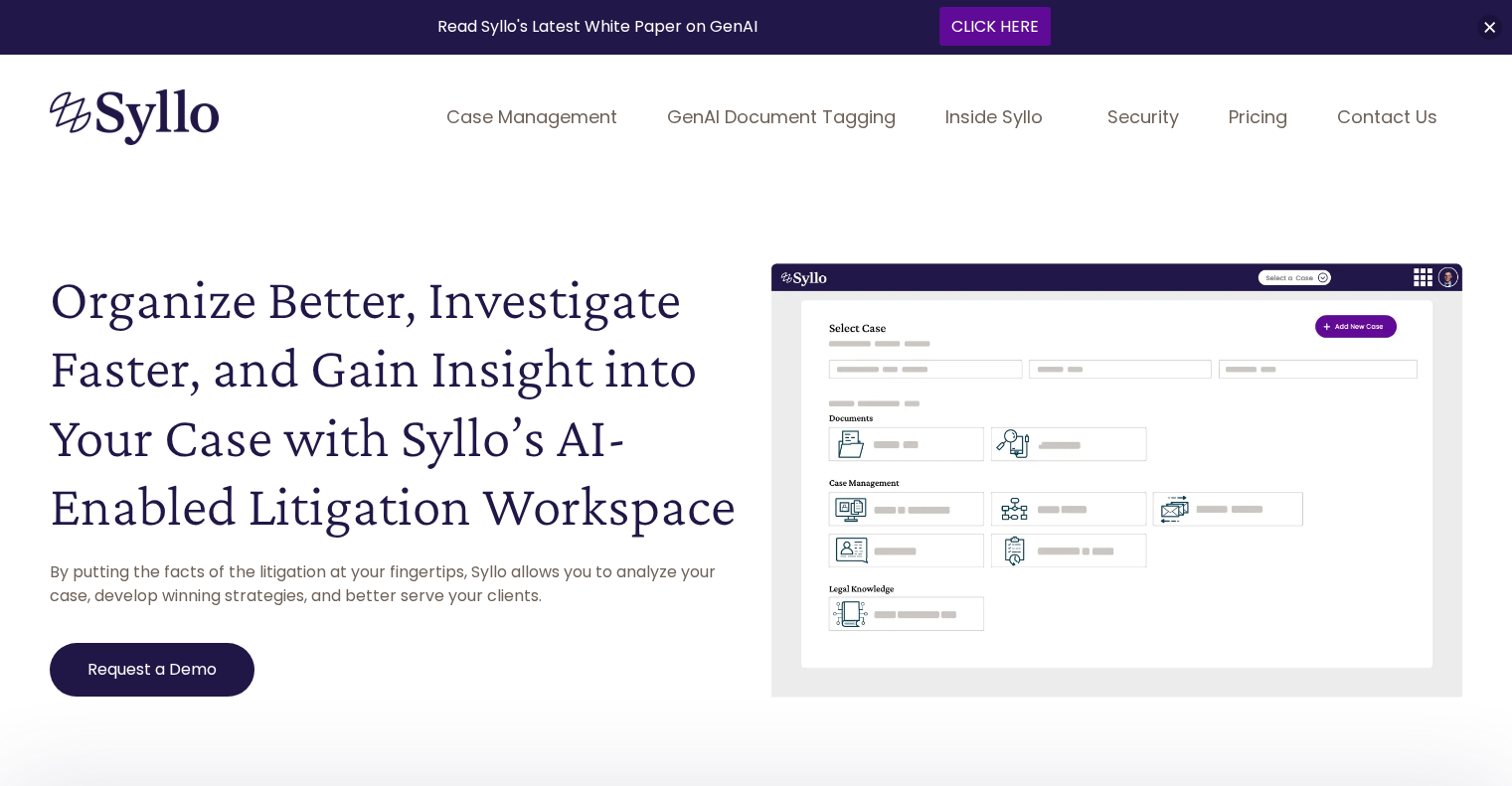 click on "By putting the facts of the litigation at your fingertips, Syllo allows you to analyze your case, develop winning strategies, and better serve your clients." at bounding box center (396, 584) 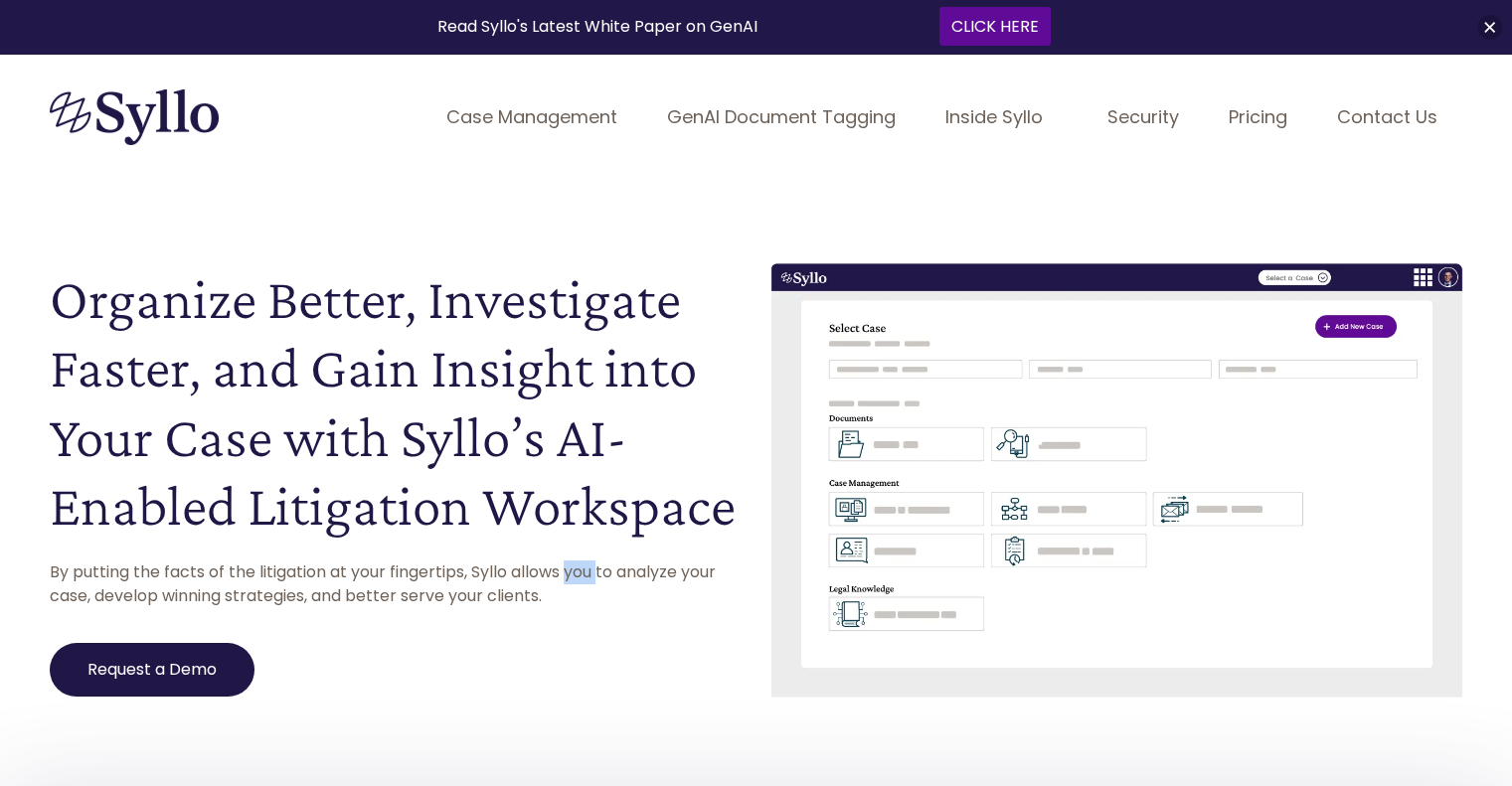 click on "By putting the facts of the litigation at your fingertips, Syllo allows you to analyze your case, develop winning strategies, and better serve your clients." at bounding box center [396, 584] 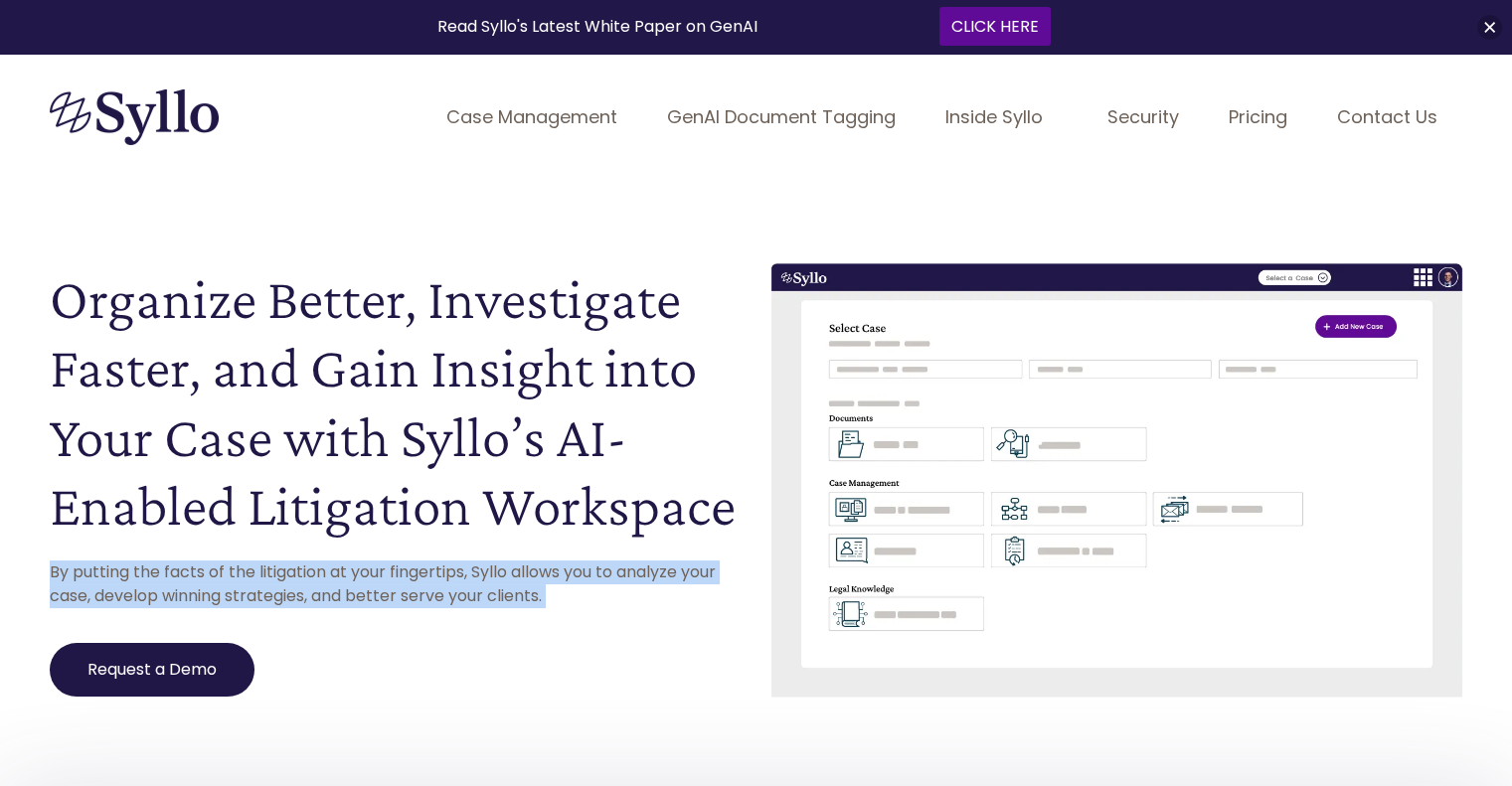 click on "By putting the facts of the litigation at your fingertips, Syllo allows you to analyze your case, develop winning strategies, and better serve your clients." at bounding box center (396, 584) 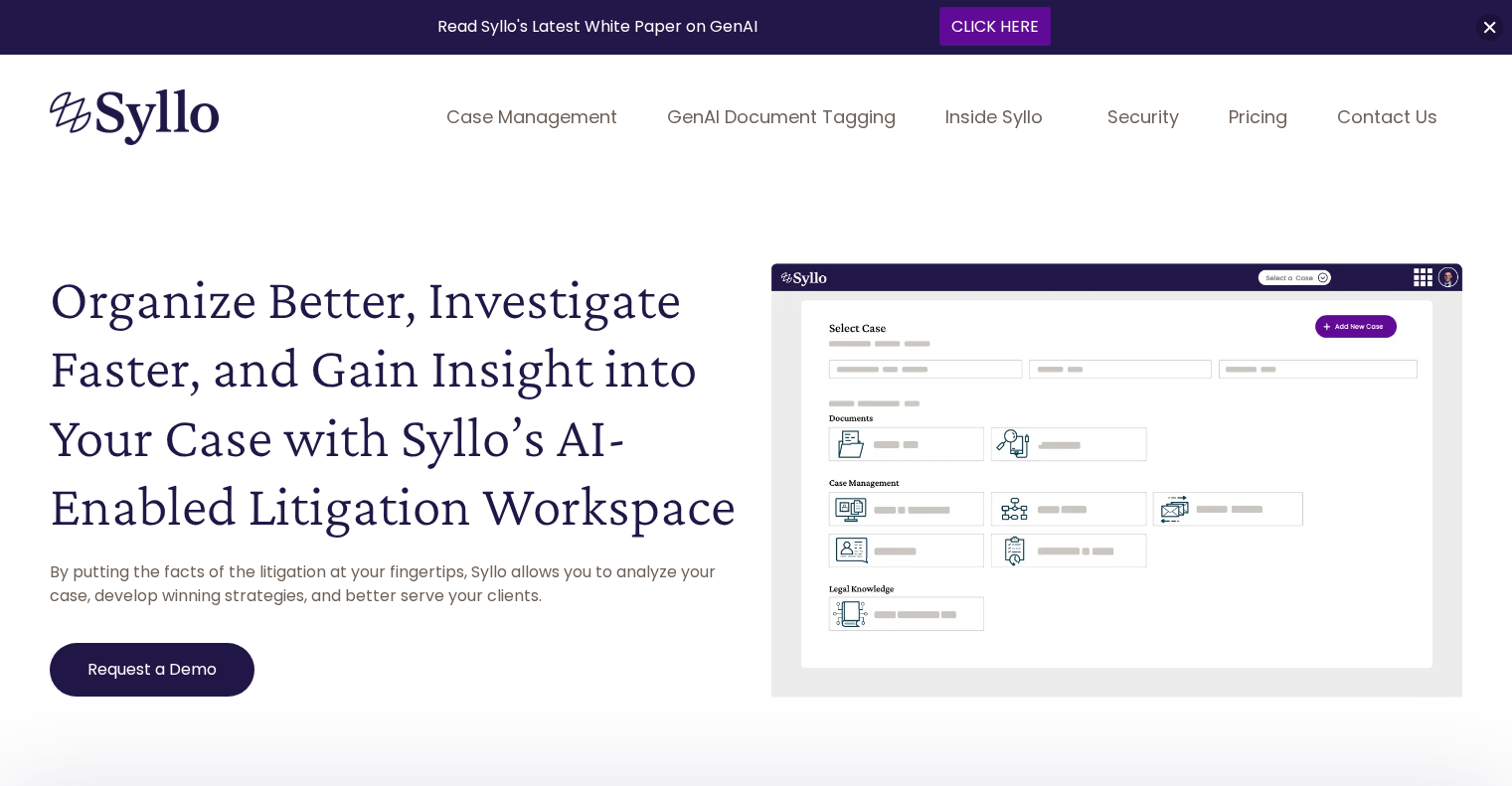click 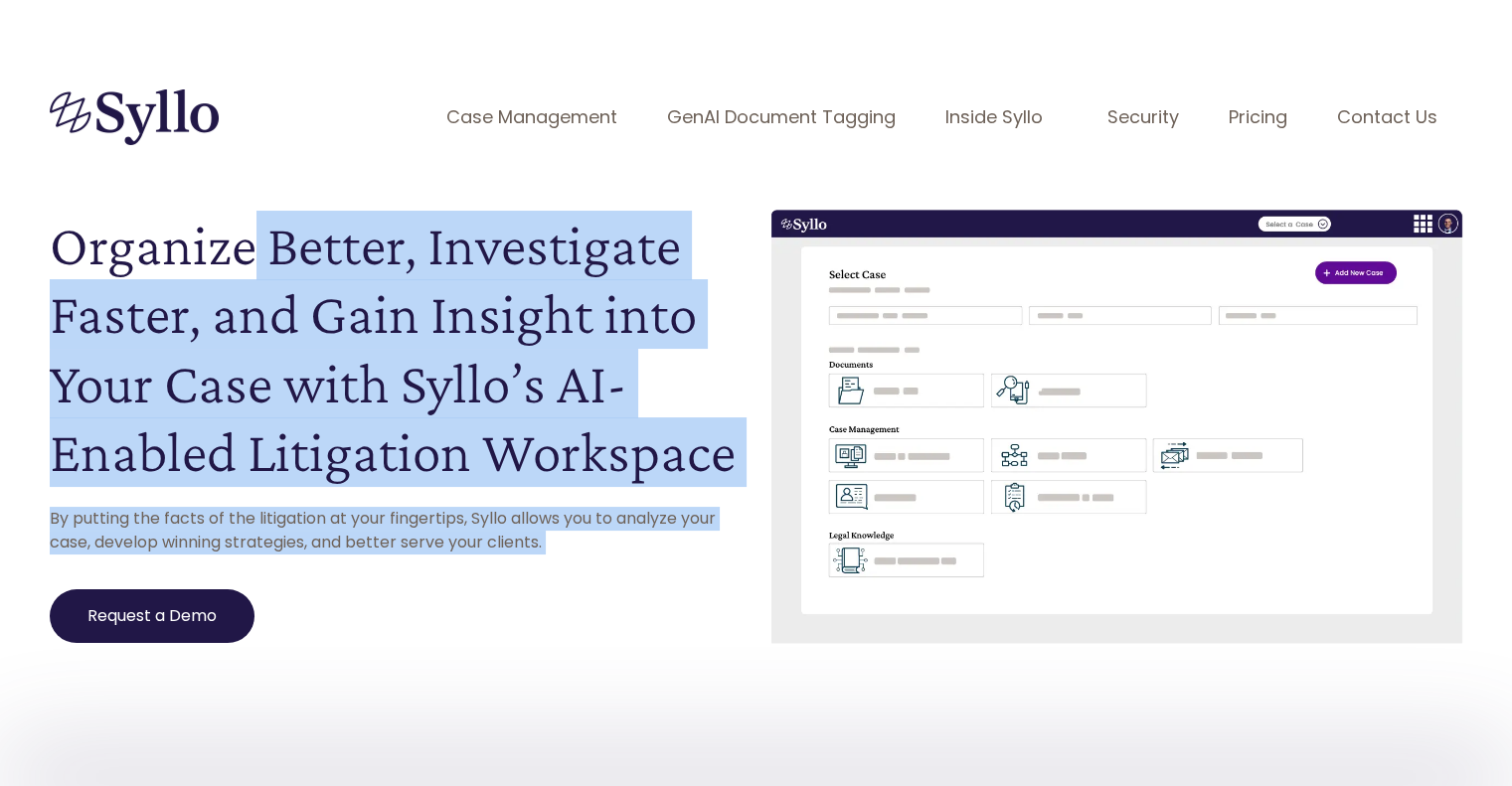 drag, startPoint x: 249, startPoint y: 249, endPoint x: 575, endPoint y: 559, distance: 449.8622 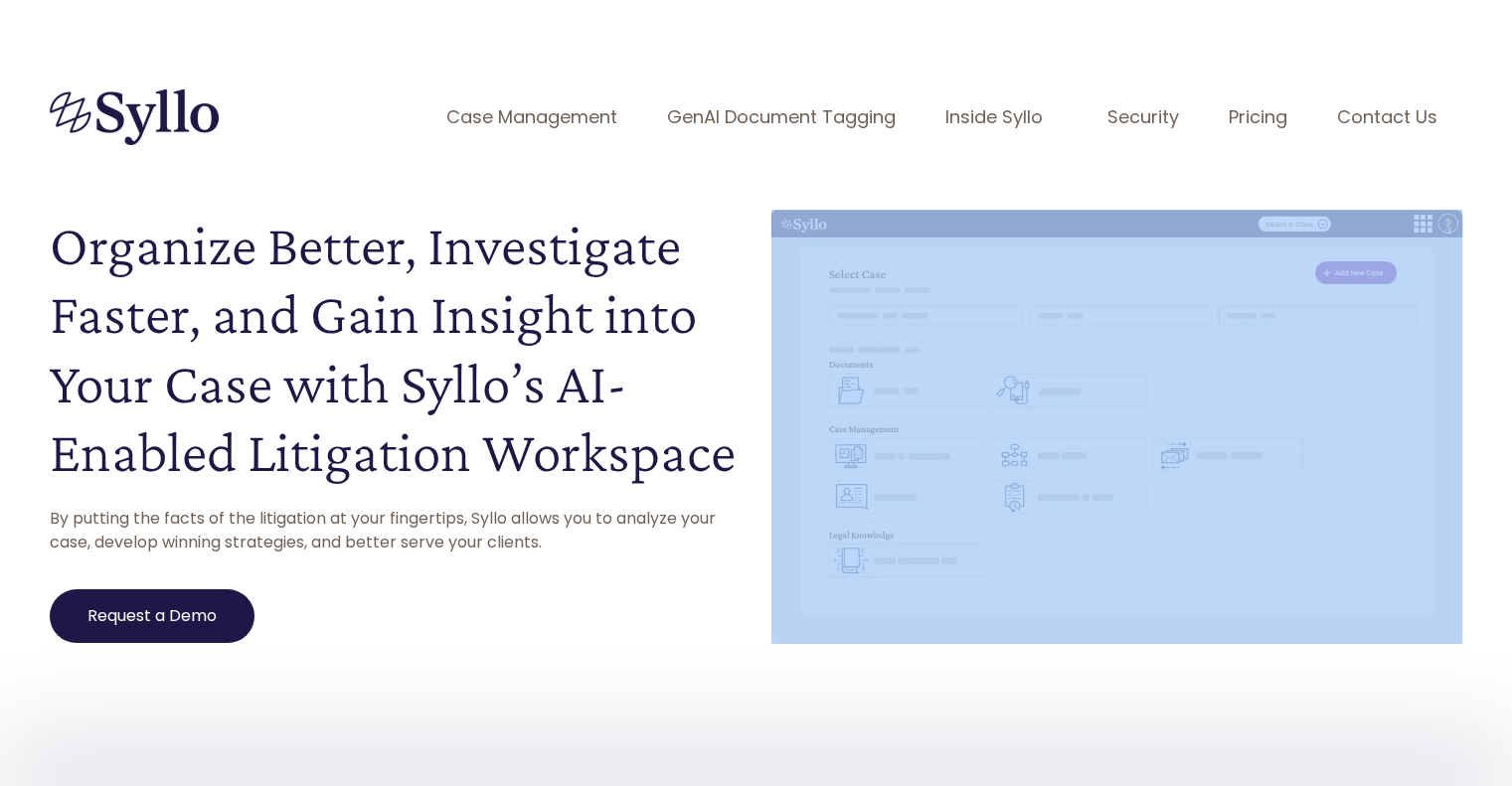 click on "Organize Better, Investigate Faster, and Gain Insight into Your Case  with Syllo’s AI-Enabled Litigation Workspace
By putting the facts of the litigation at your fingertips, Syllo allows you to analyze your case, develop winning strategies, and better serve your clients.
Request a Demo" at bounding box center (403, 426) 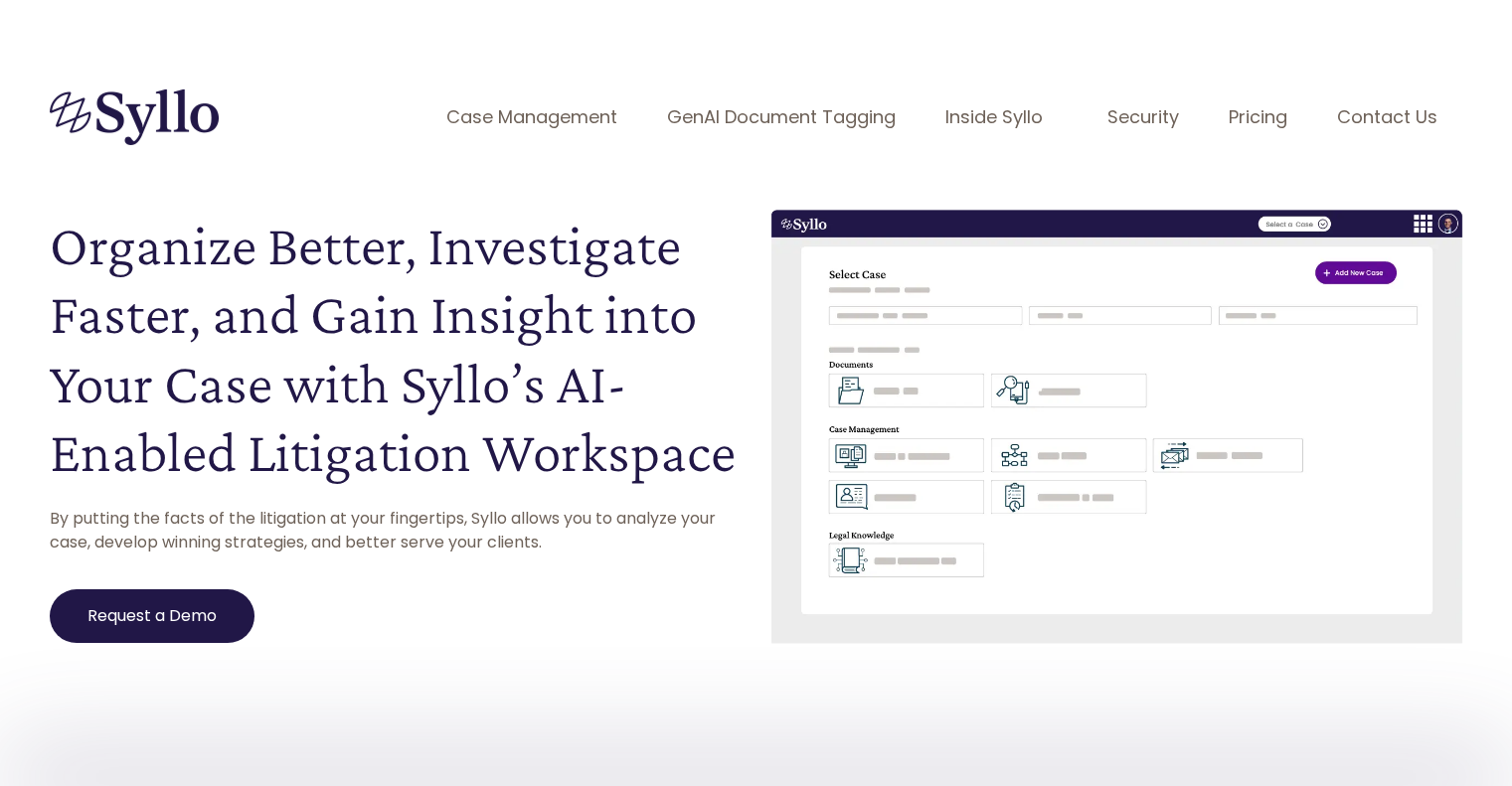 click on "By putting the facts of the litigation at your fingertips, Syllo allows you to analyze your case, develop winning strategies, and better serve your clients." at bounding box center [396, 531] 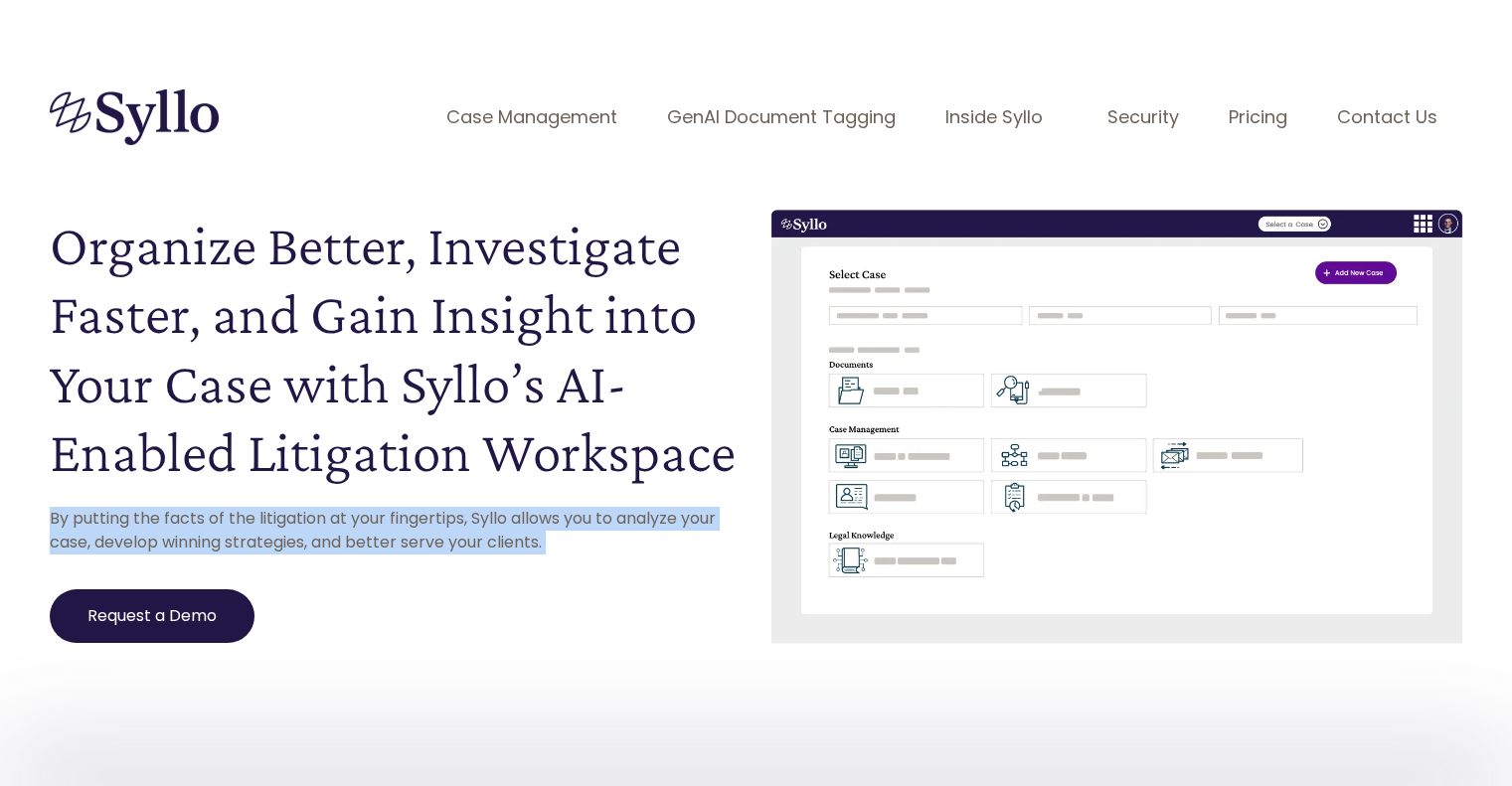 click on "By putting the facts of the litigation at your fingertips, Syllo allows you to analyze your case, develop winning strategies, and better serve your clients." at bounding box center (396, 531) 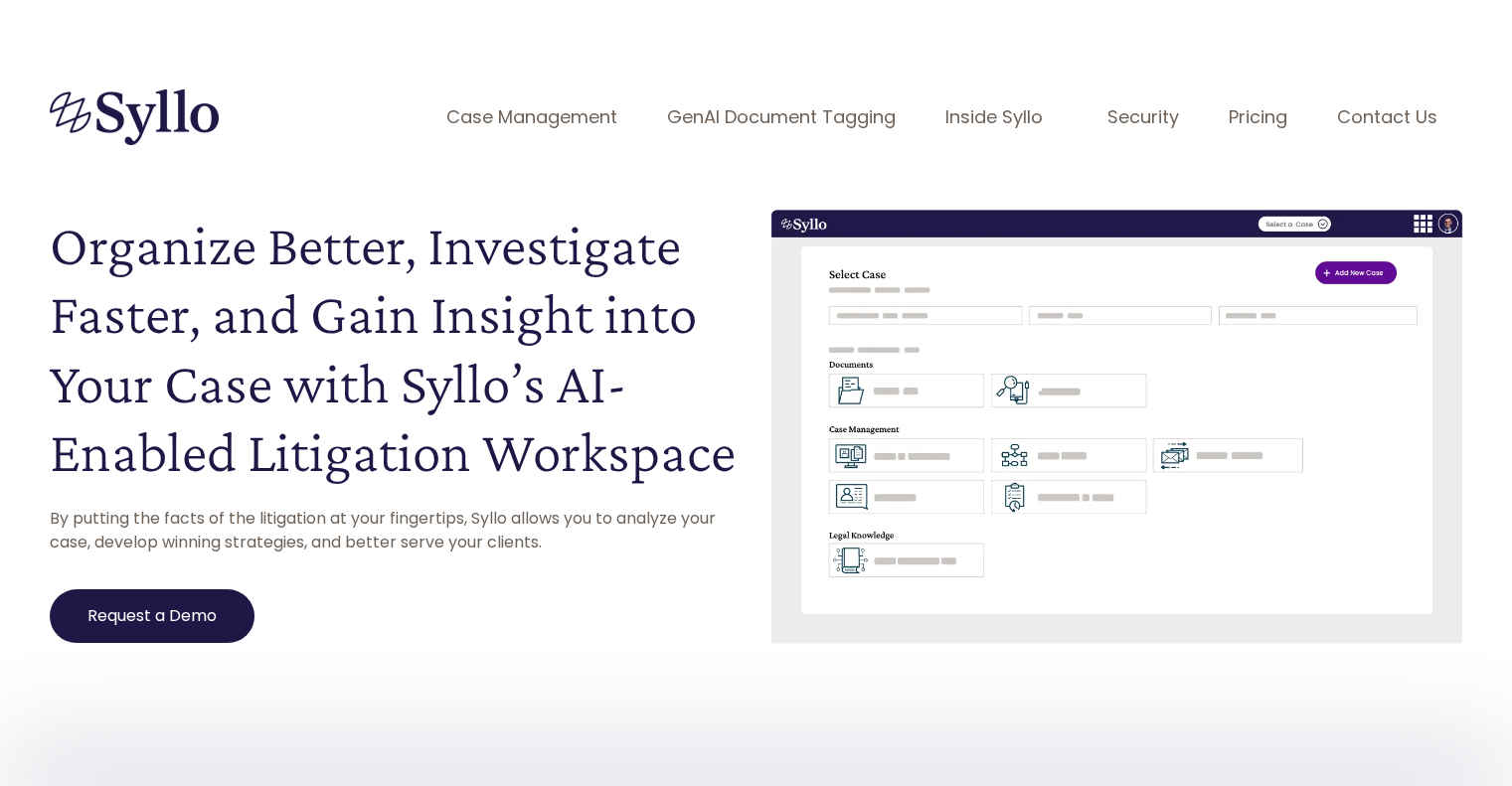 click on "By putting the facts of the litigation at your fingertips, Syllo allows you to analyze your case, develop winning strategies, and better serve your clients." at bounding box center [396, 531] 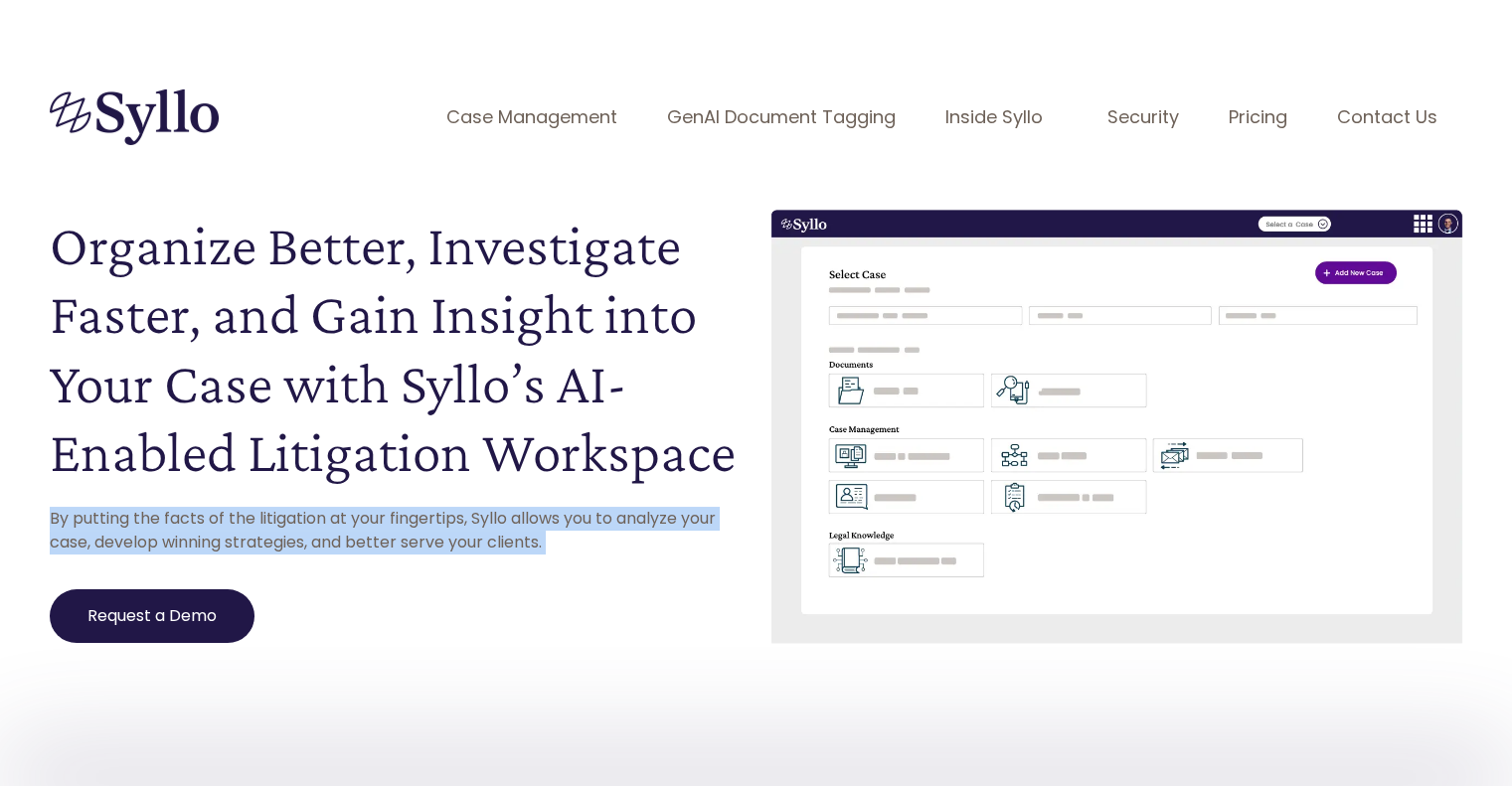click on "By putting the facts of the litigation at your fingertips, Syllo allows you to analyze your case, develop winning strategies, and better serve your clients." at bounding box center [396, 531] 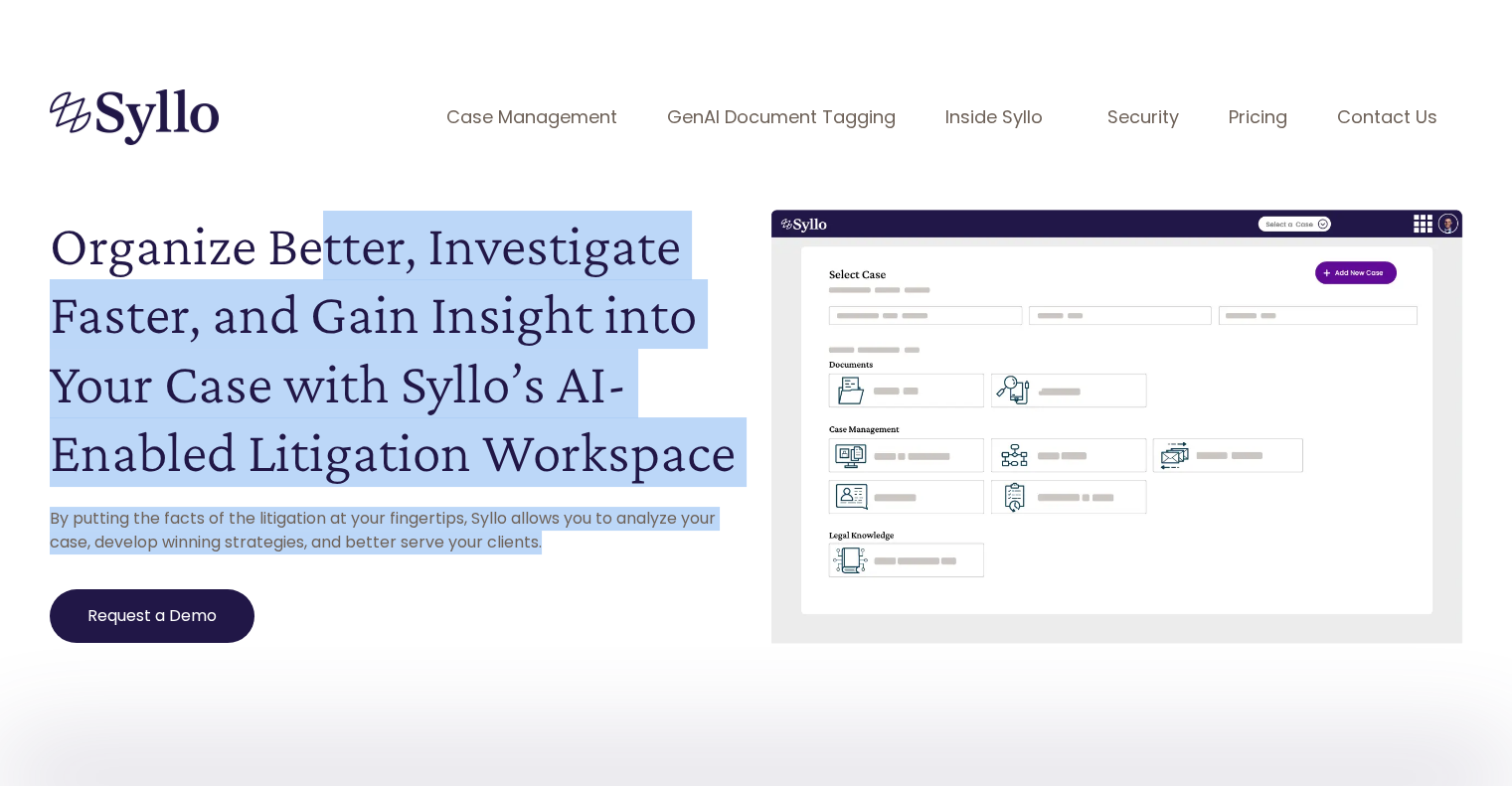 drag, startPoint x: 564, startPoint y: 545, endPoint x: 325, endPoint y: 226, distance: 398.60005 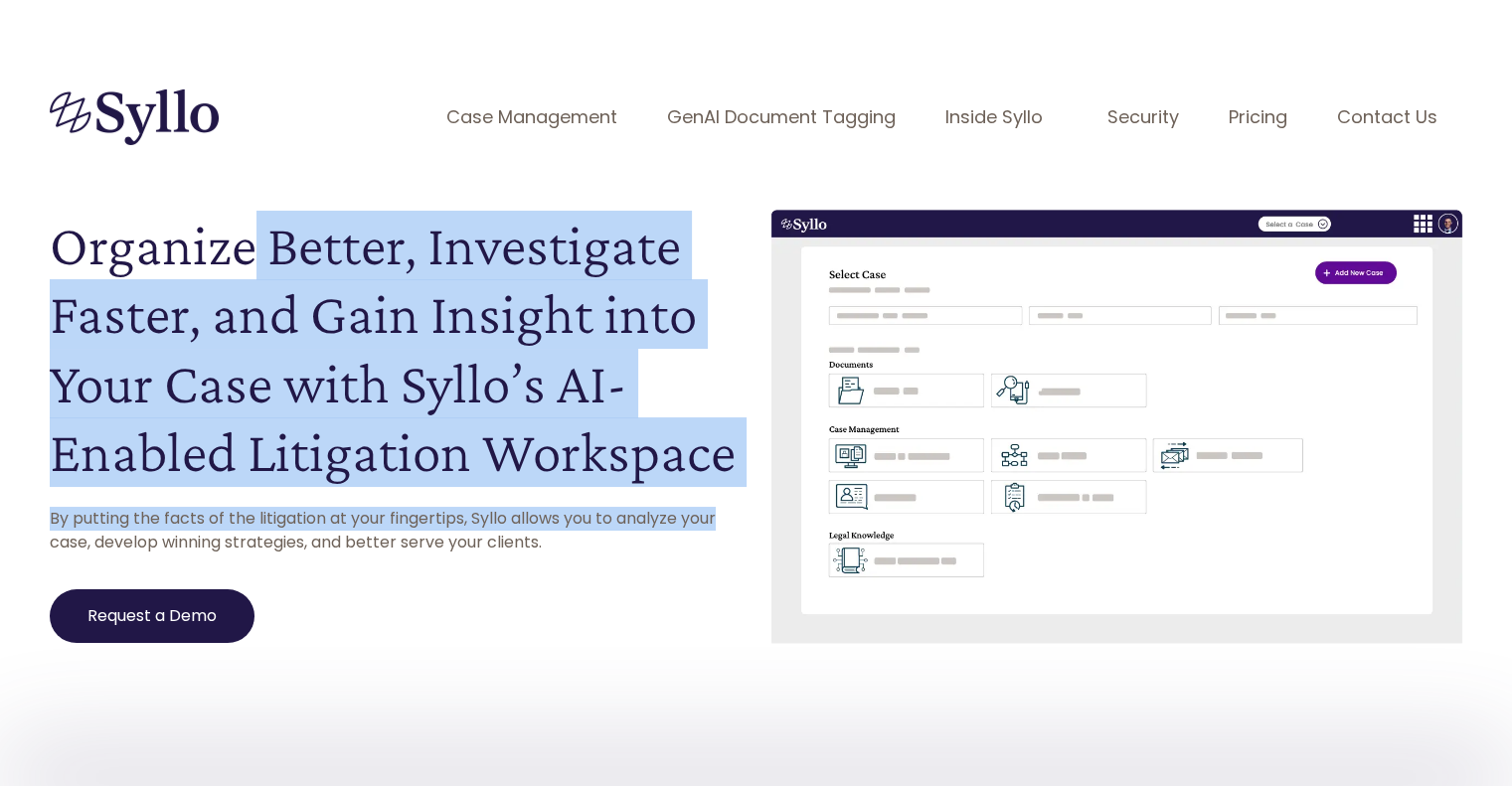 drag, startPoint x: 345, startPoint y: 301, endPoint x: 721, endPoint y: 524, distance: 437.15558 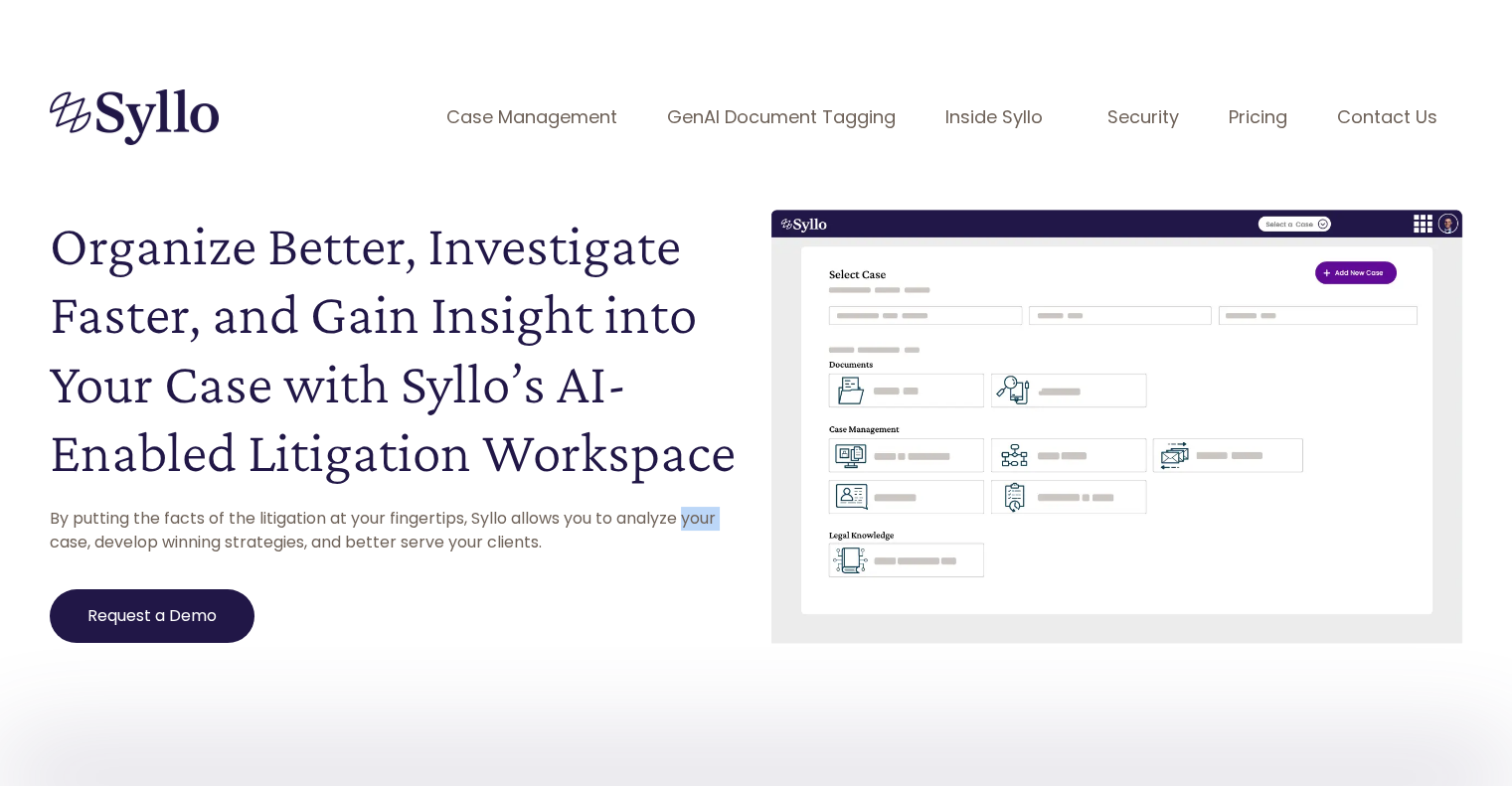click on "By putting the facts of the litigation at your fingertips, Syllo allows you to analyze your case, develop winning strategies, and better serve your clients." at bounding box center (396, 531) 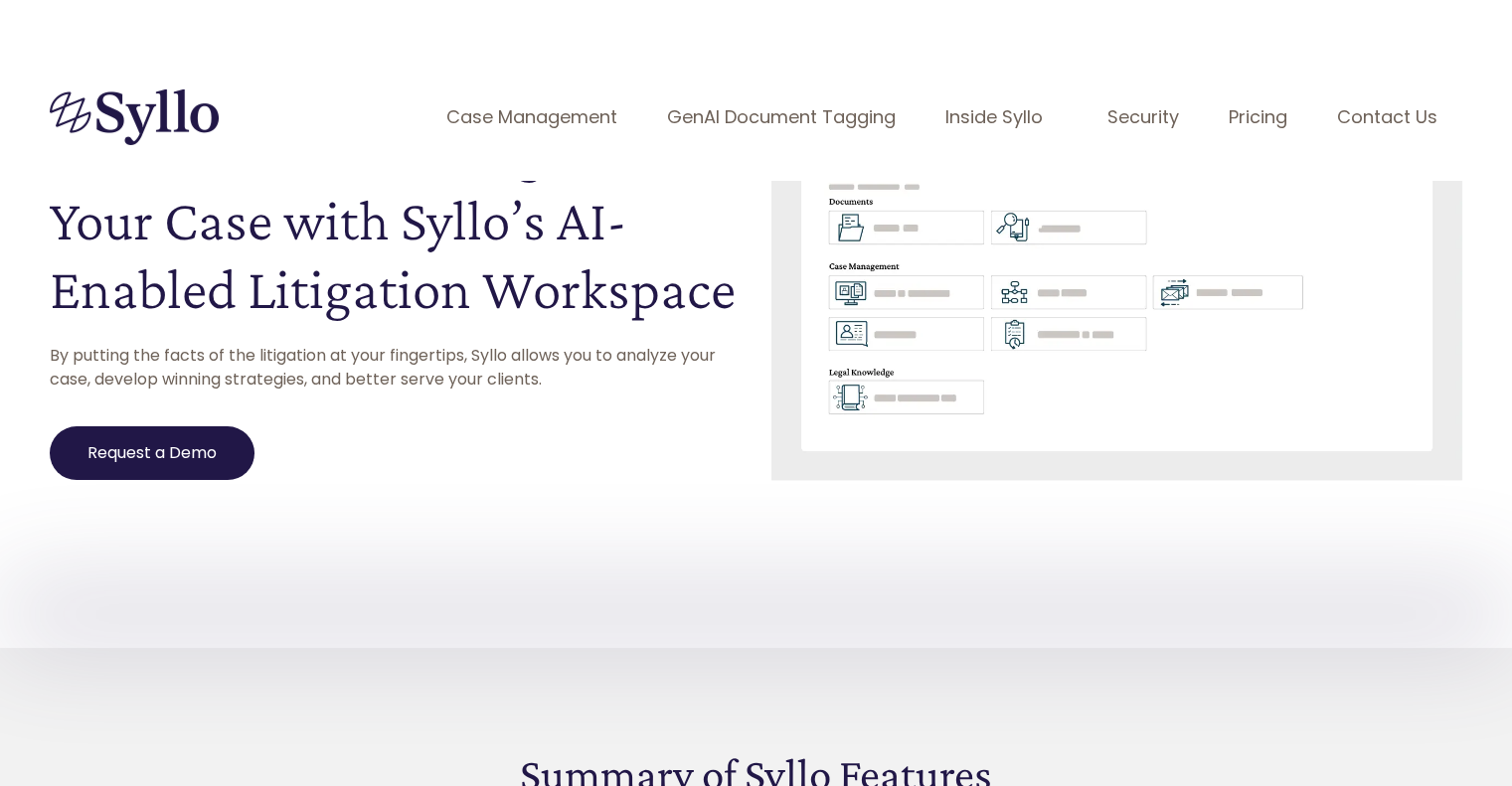 scroll, scrollTop: 0, scrollLeft: 0, axis: both 